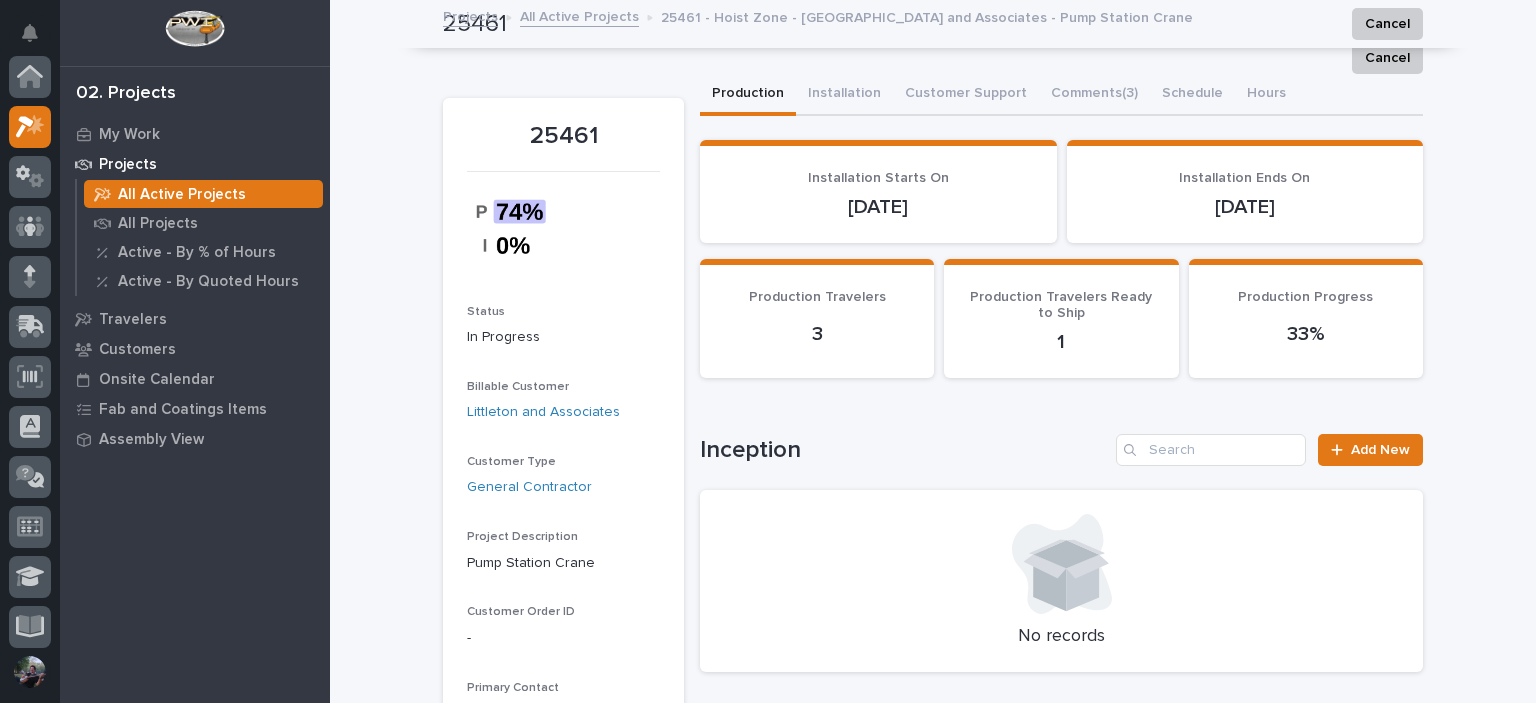 scroll, scrollTop: 0, scrollLeft: 0, axis: both 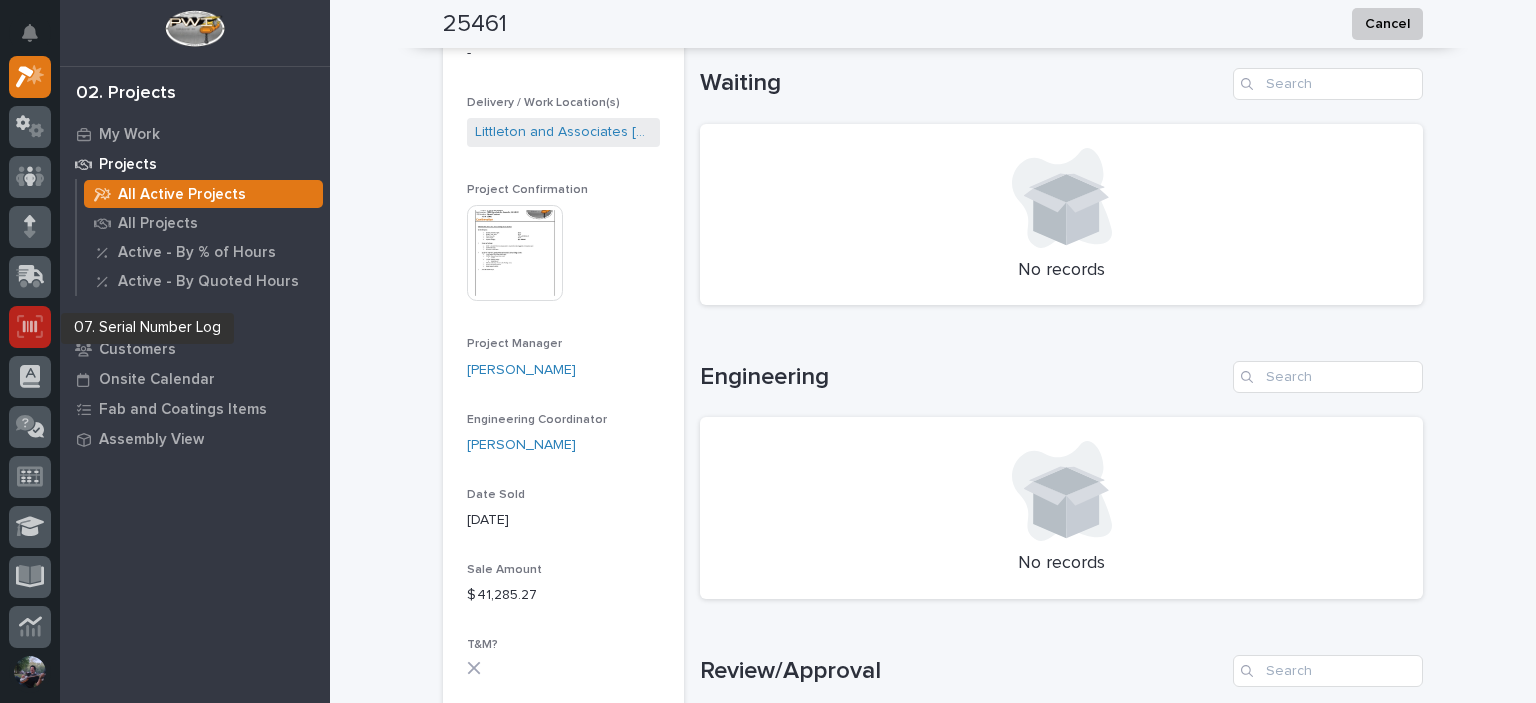 click at bounding box center [30, 327] 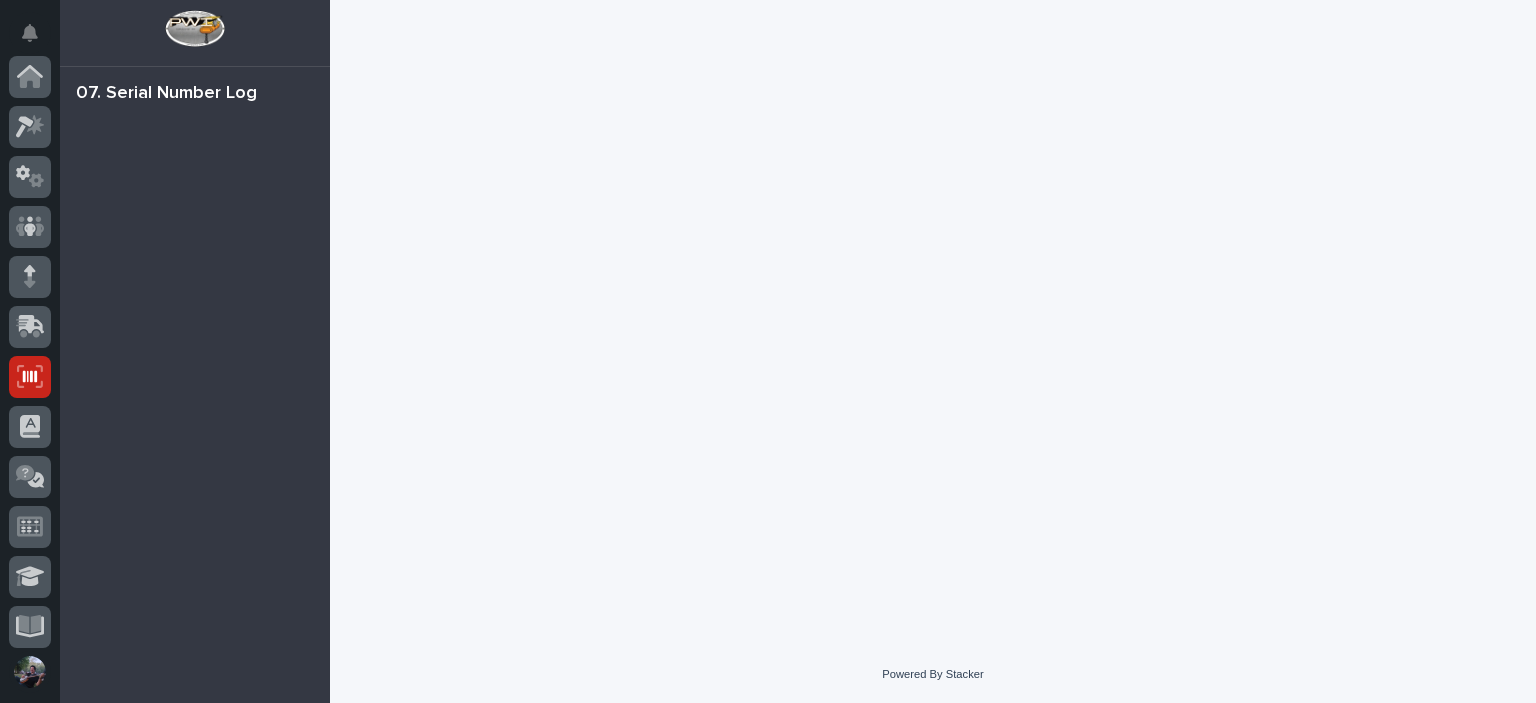 scroll, scrollTop: 0, scrollLeft: 0, axis: both 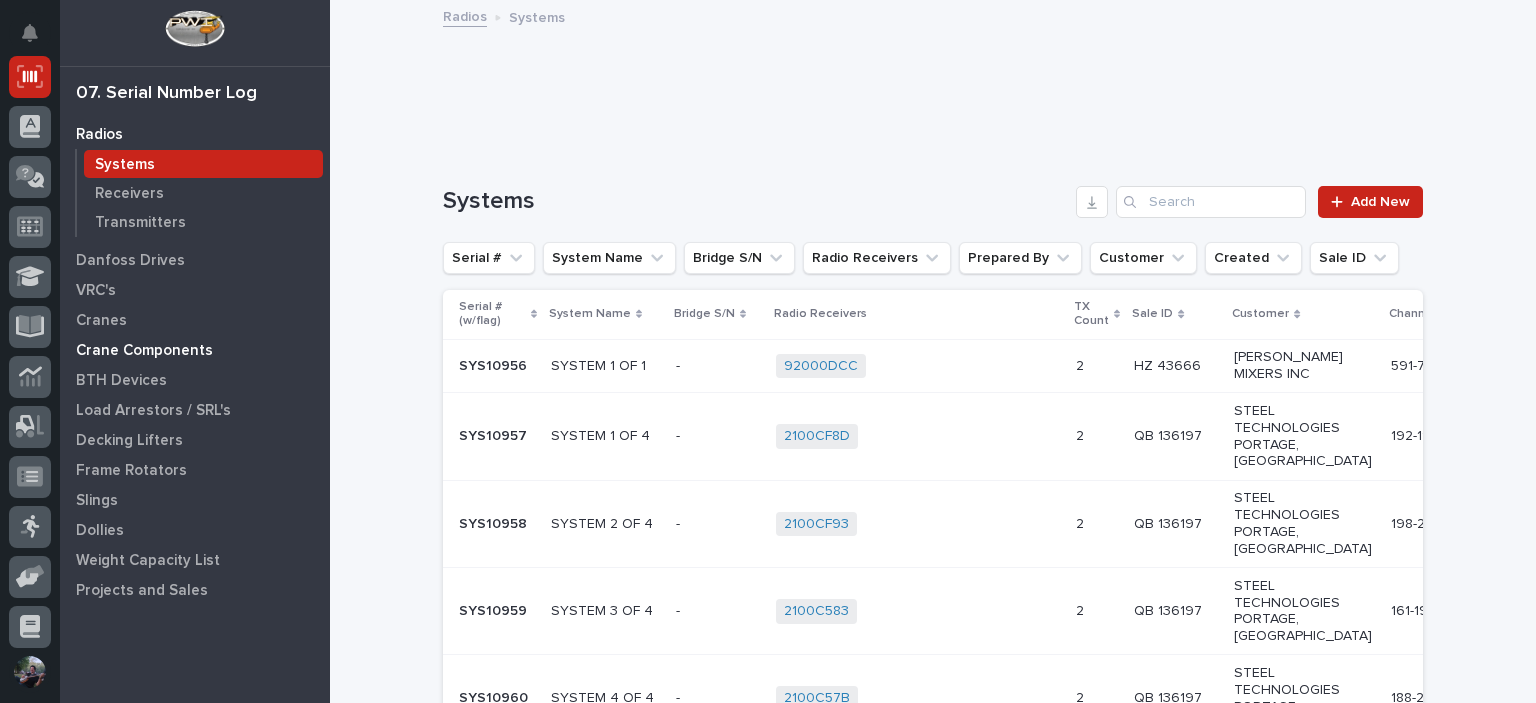 click on "Crane Components" at bounding box center (144, 351) 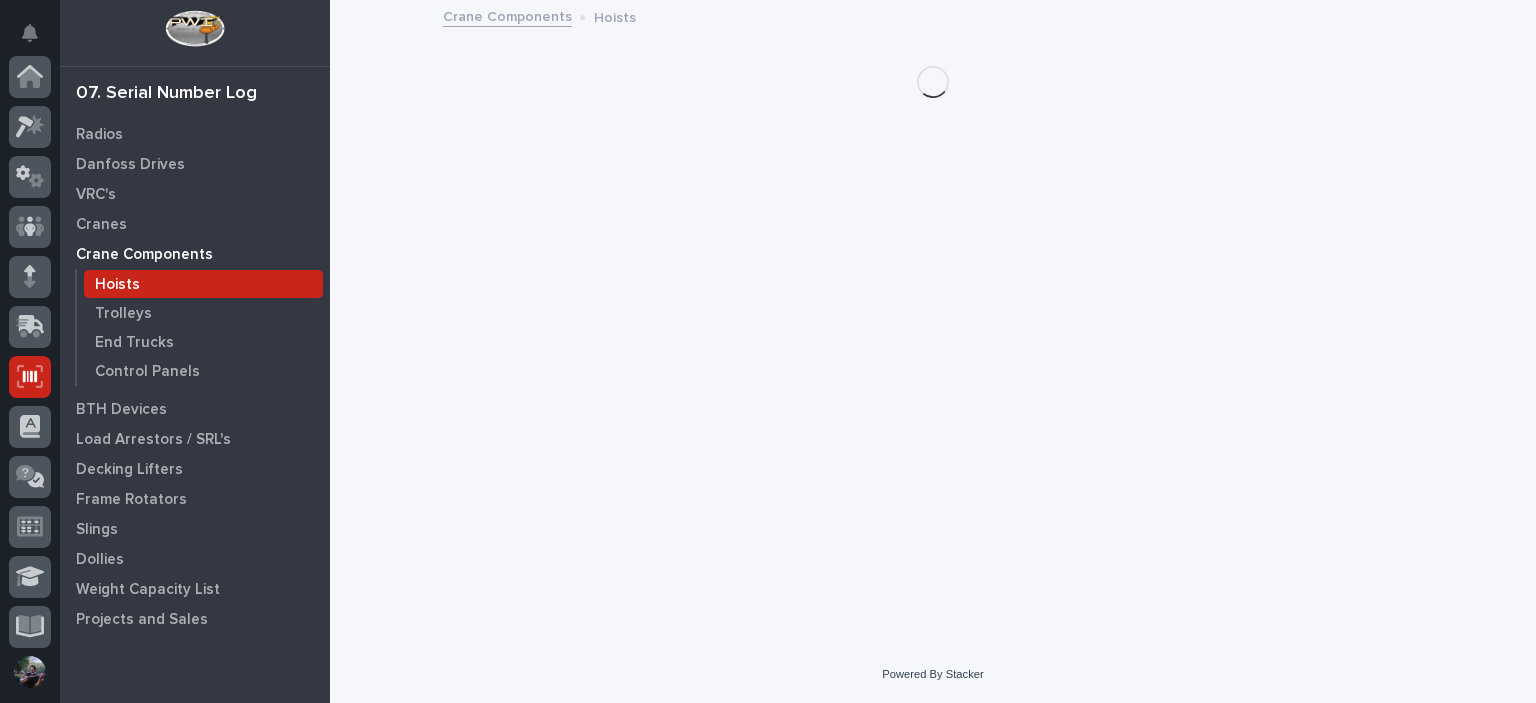 scroll, scrollTop: 300, scrollLeft: 0, axis: vertical 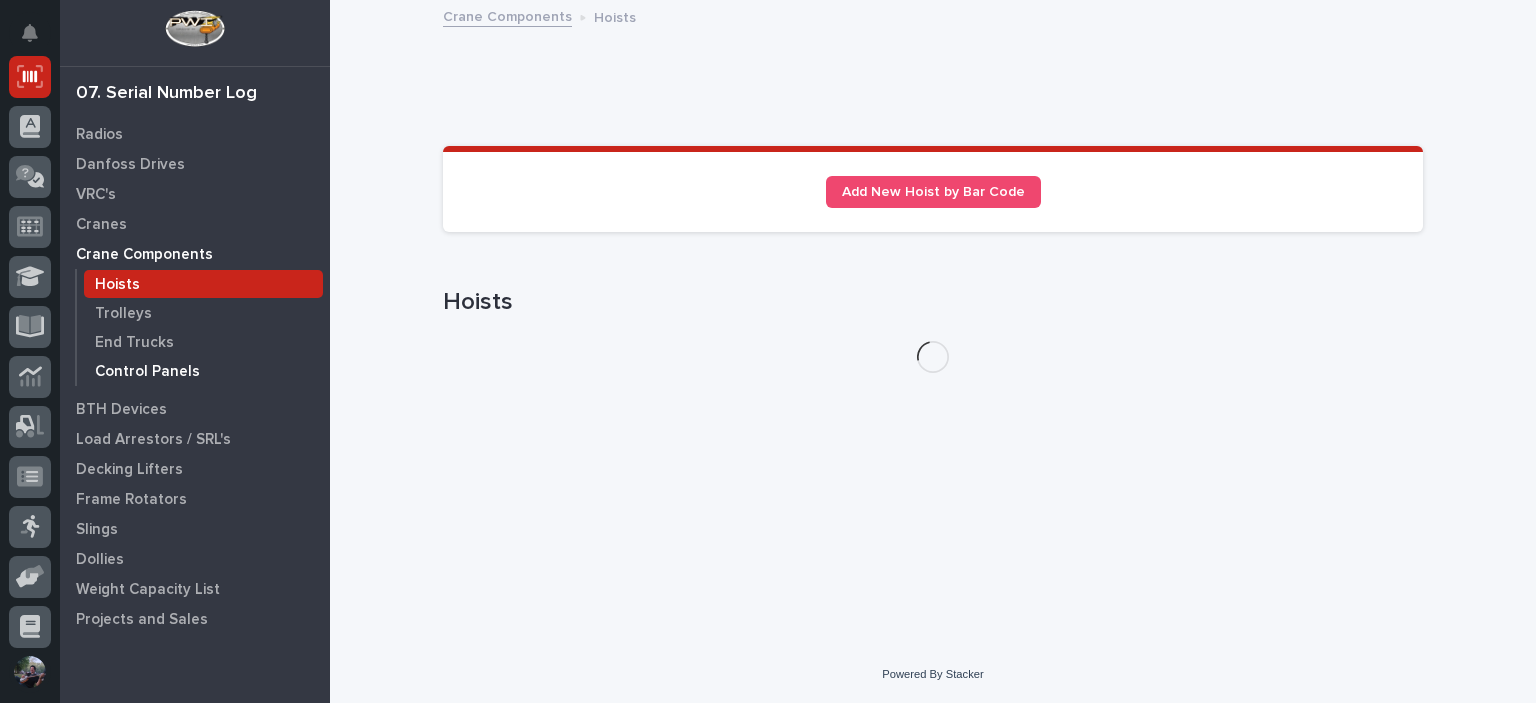 click on "Control Panels" at bounding box center (147, 372) 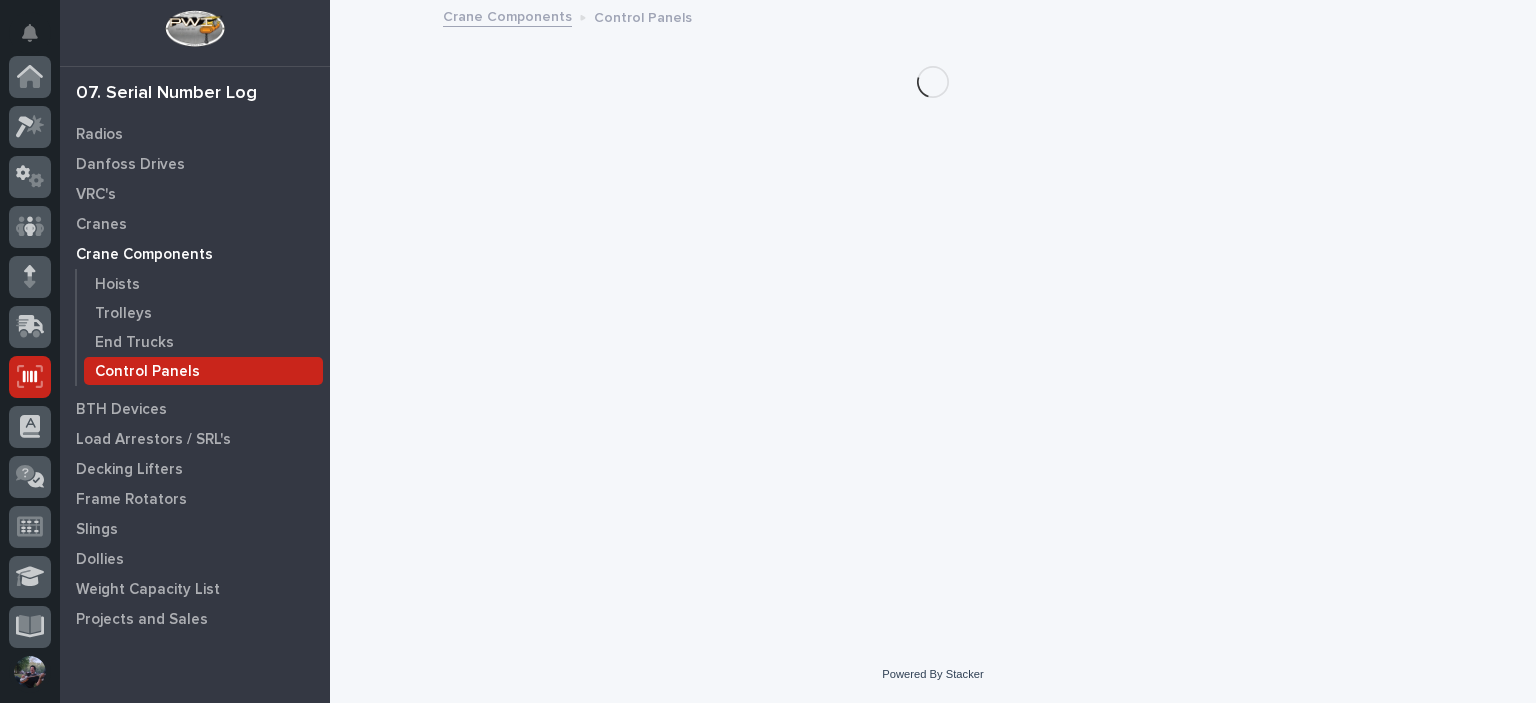 scroll, scrollTop: 300, scrollLeft: 0, axis: vertical 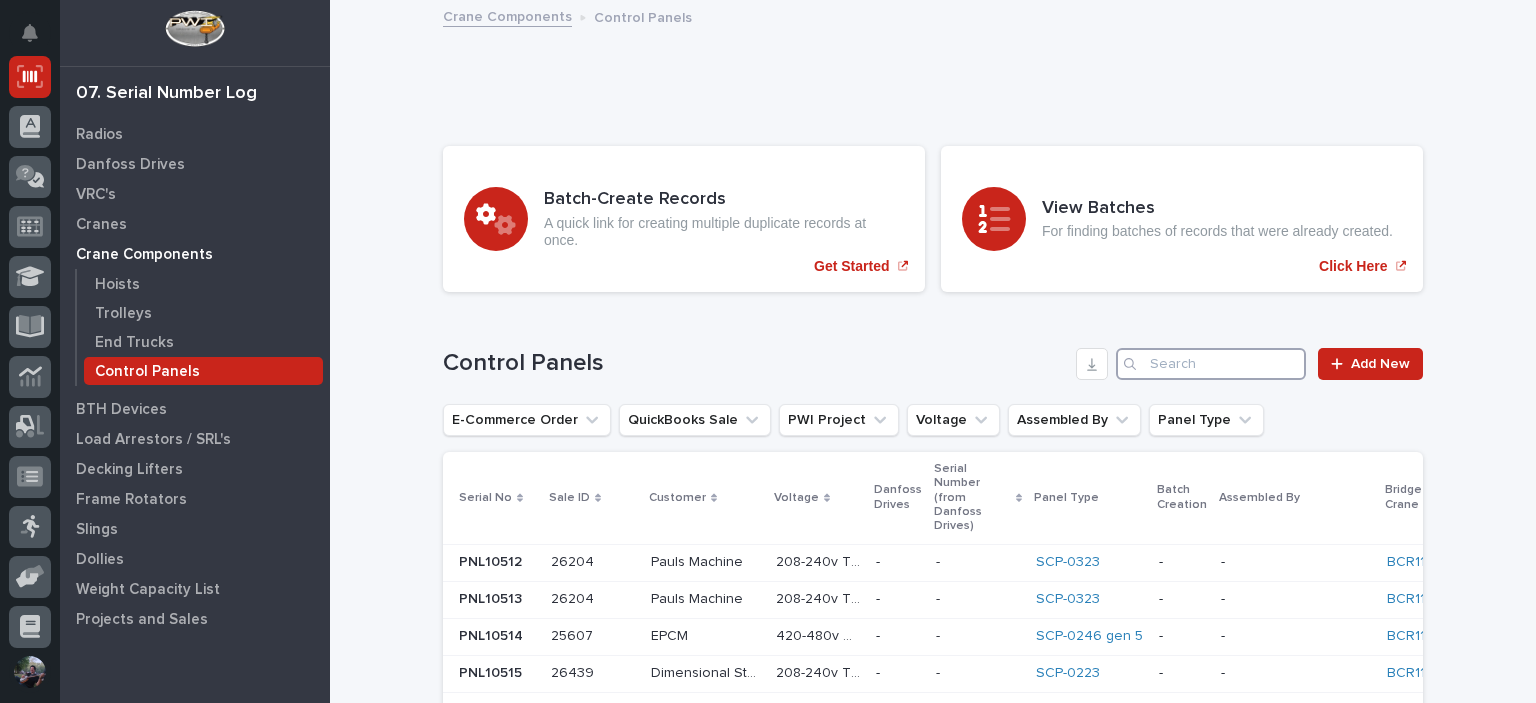 click at bounding box center [1211, 364] 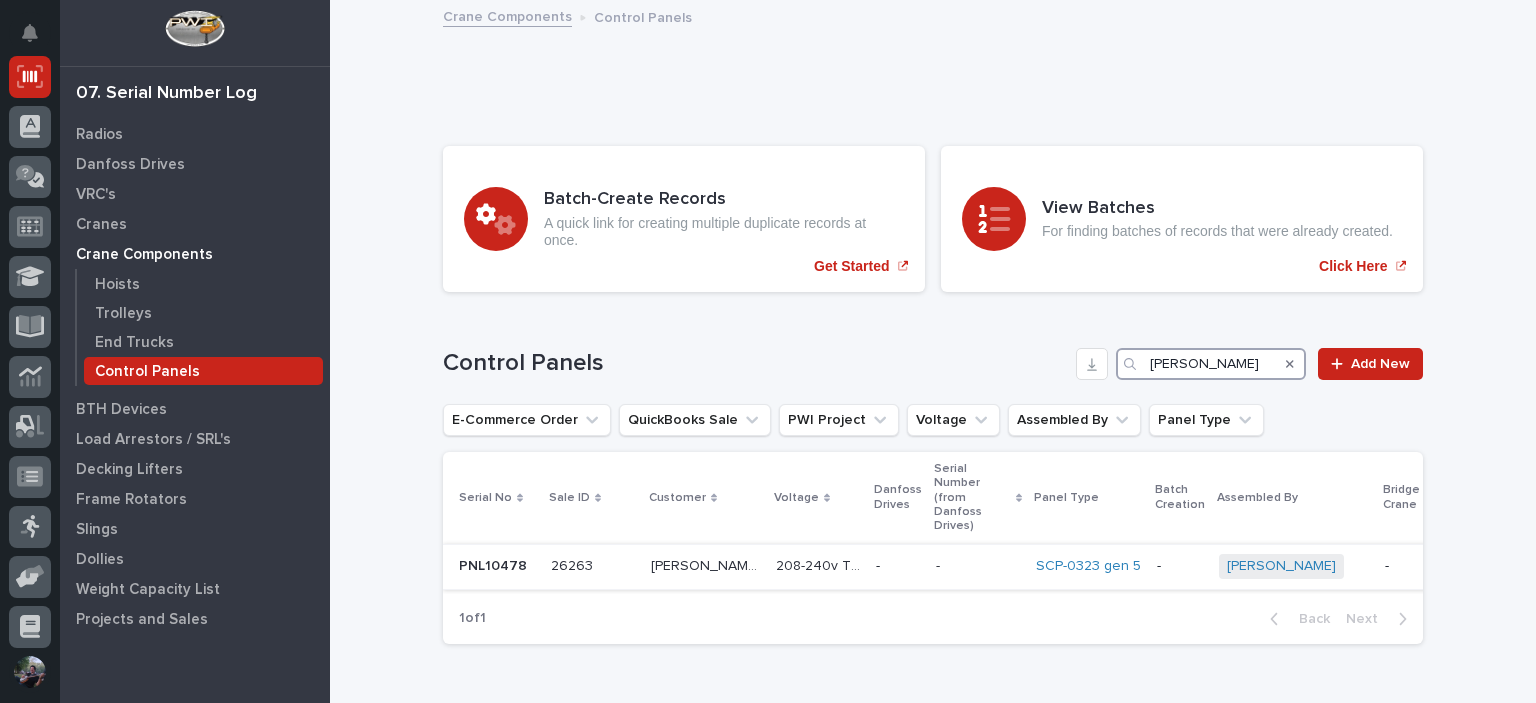 type on "dill" 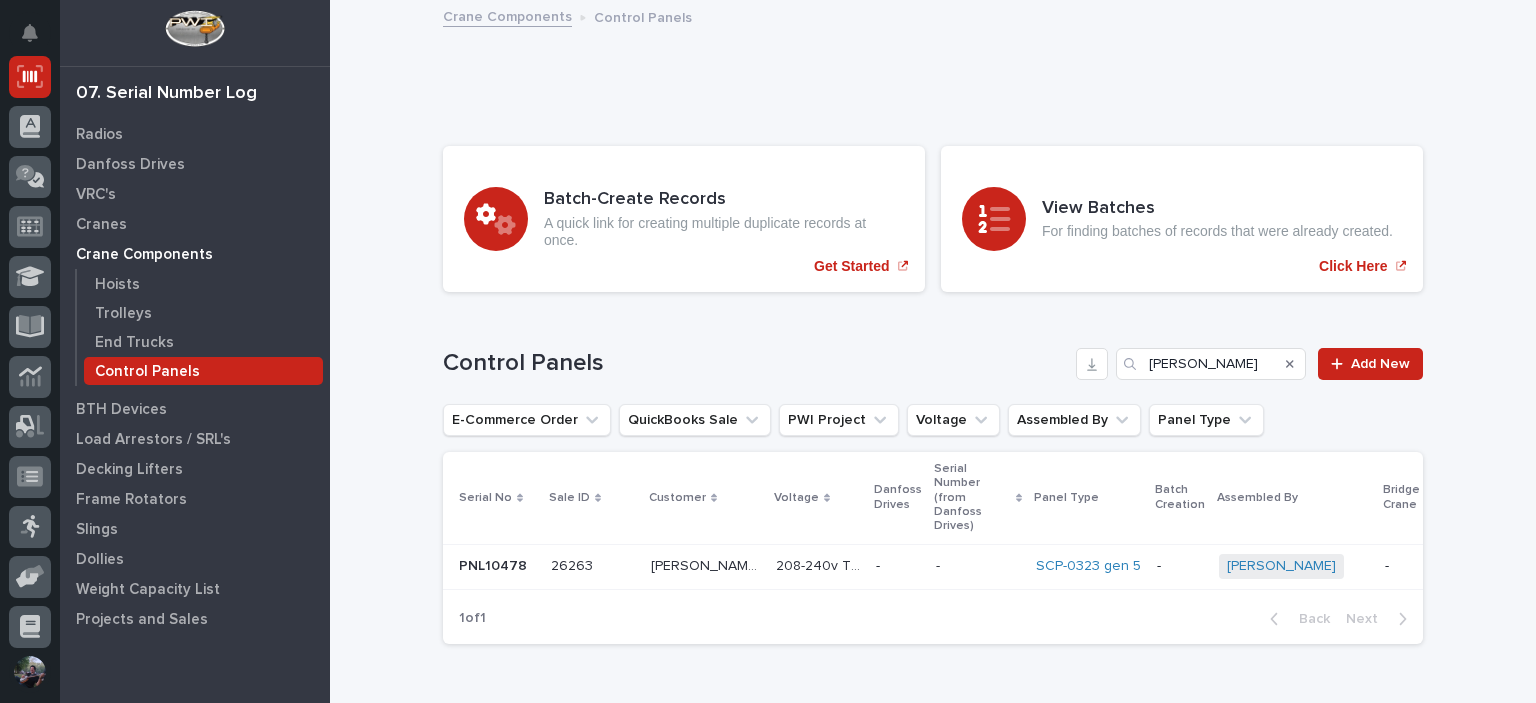 click at bounding box center [593, 566] 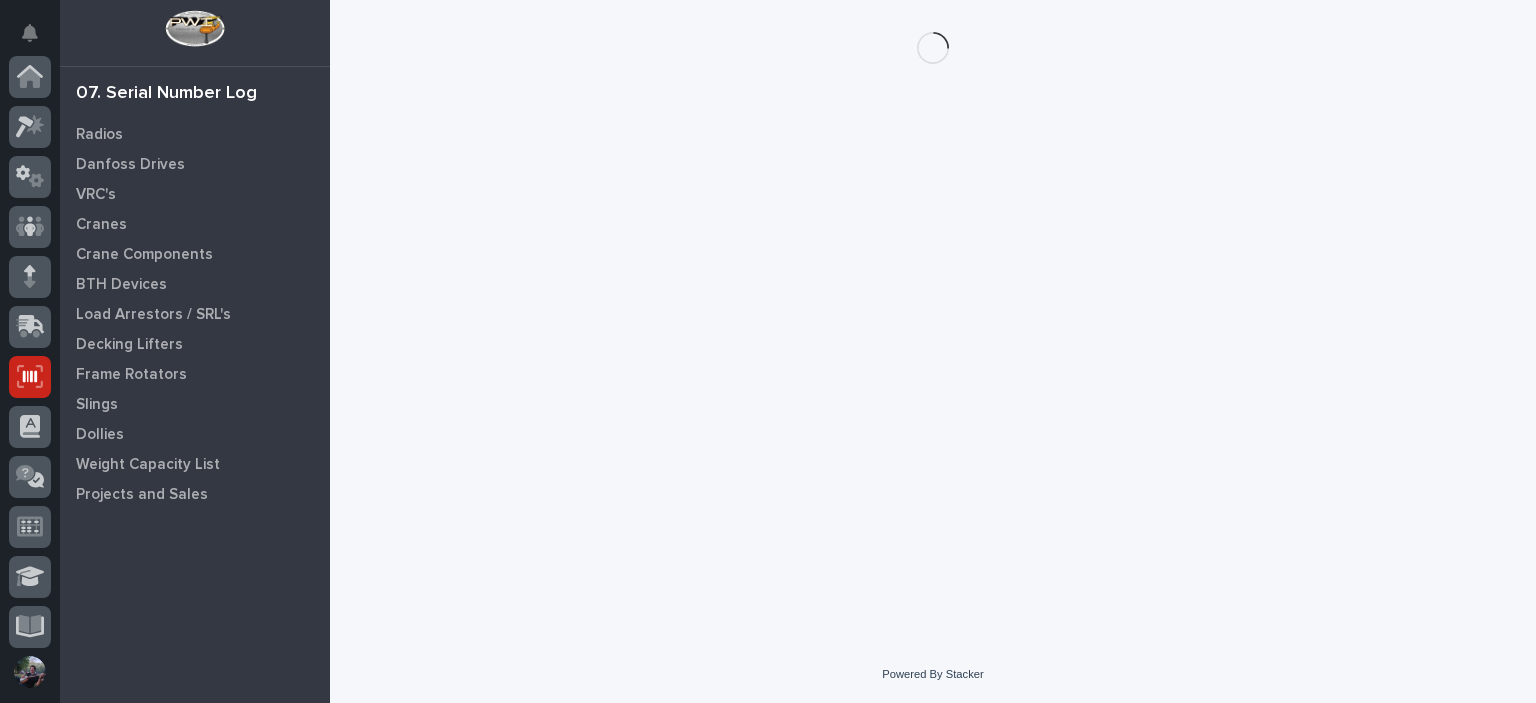 scroll, scrollTop: 300, scrollLeft: 0, axis: vertical 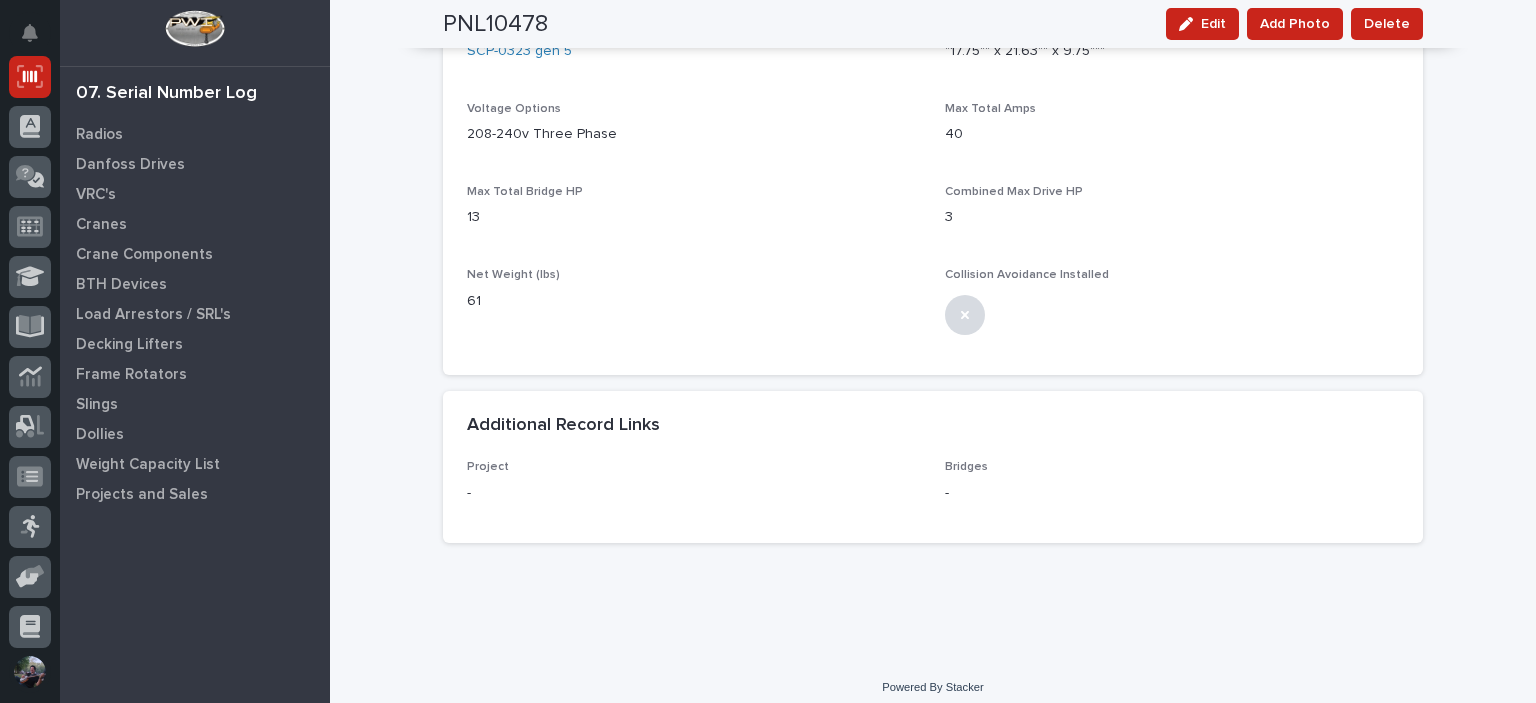 click on "Additional Record Links Project - Bridges -" at bounding box center (933, 467) 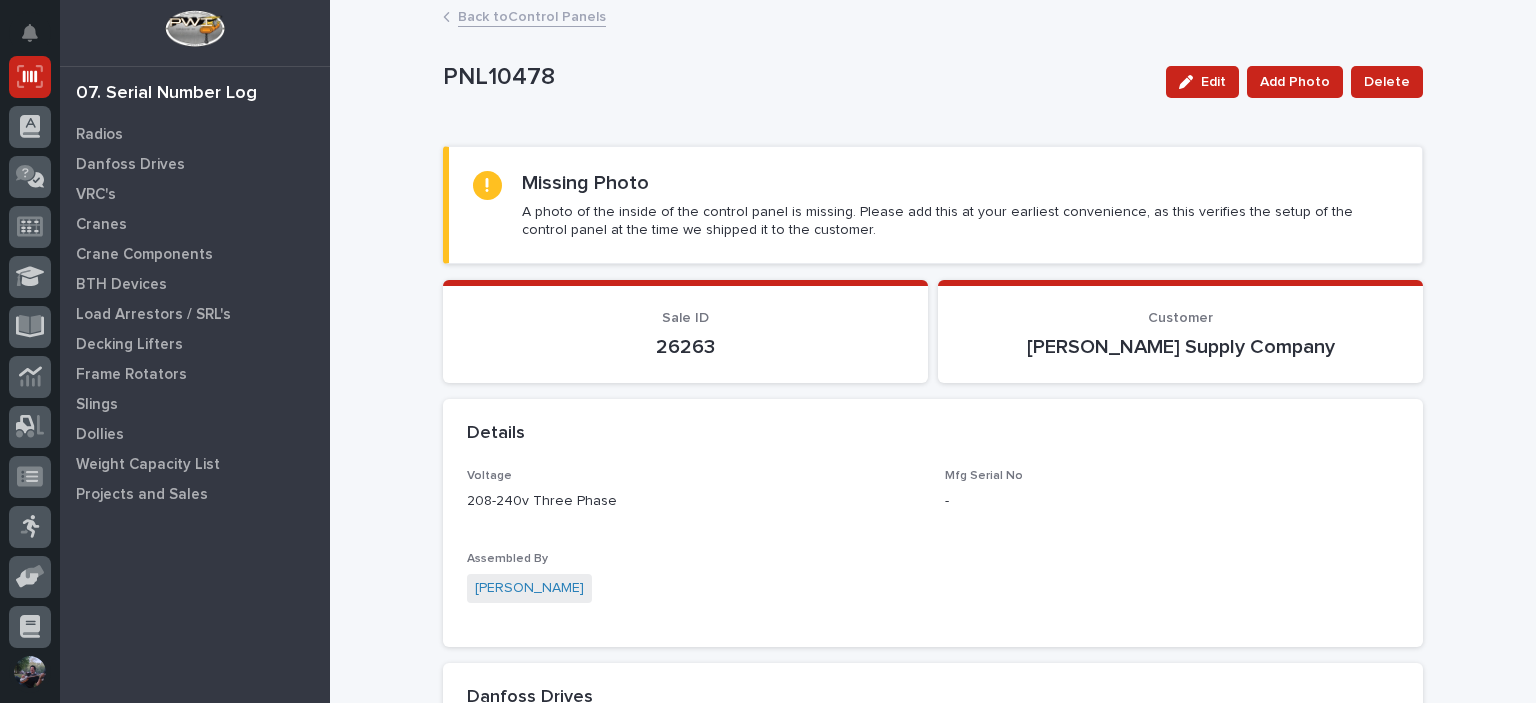scroll, scrollTop: 0, scrollLeft: 0, axis: both 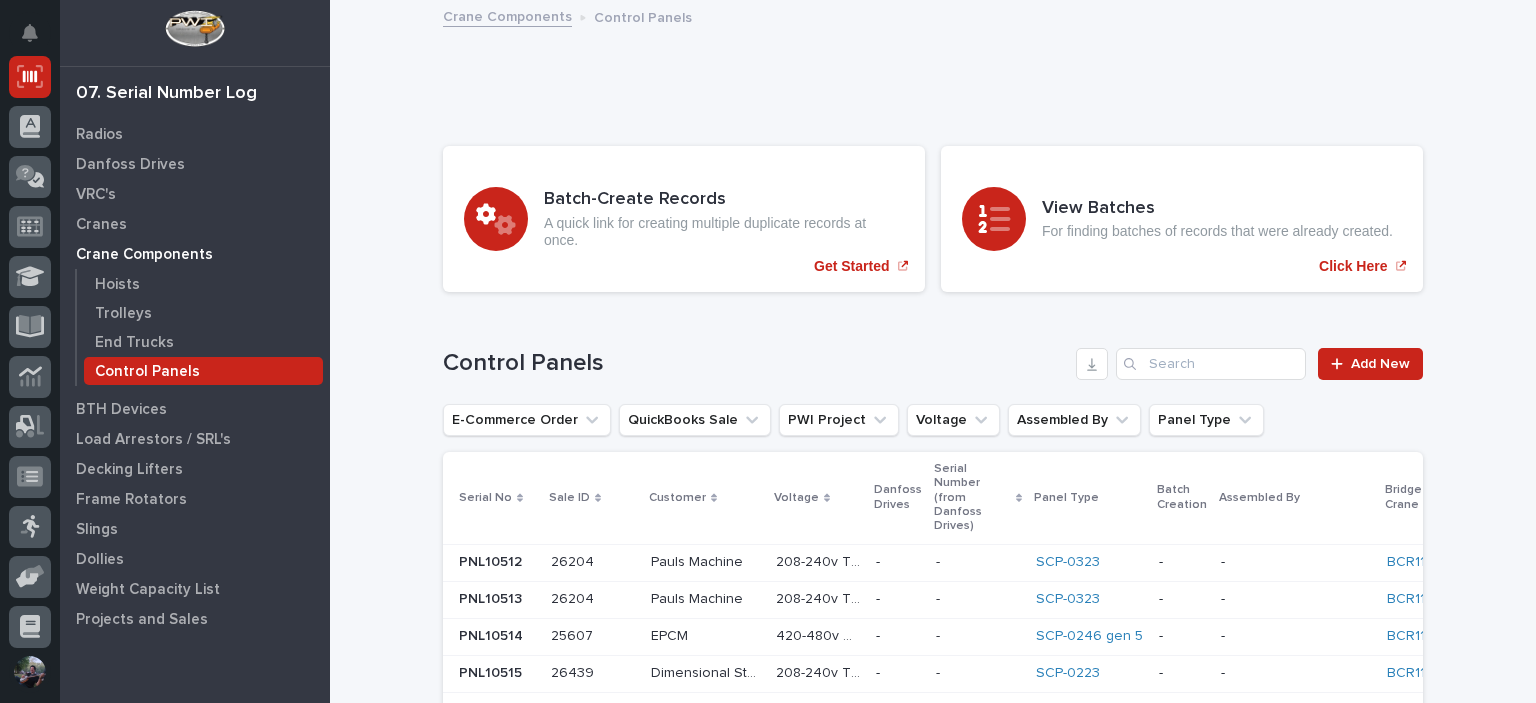 drag, startPoint x: 518, startPoint y: 11, endPoint x: 621, endPoint y: 352, distance: 356.21622 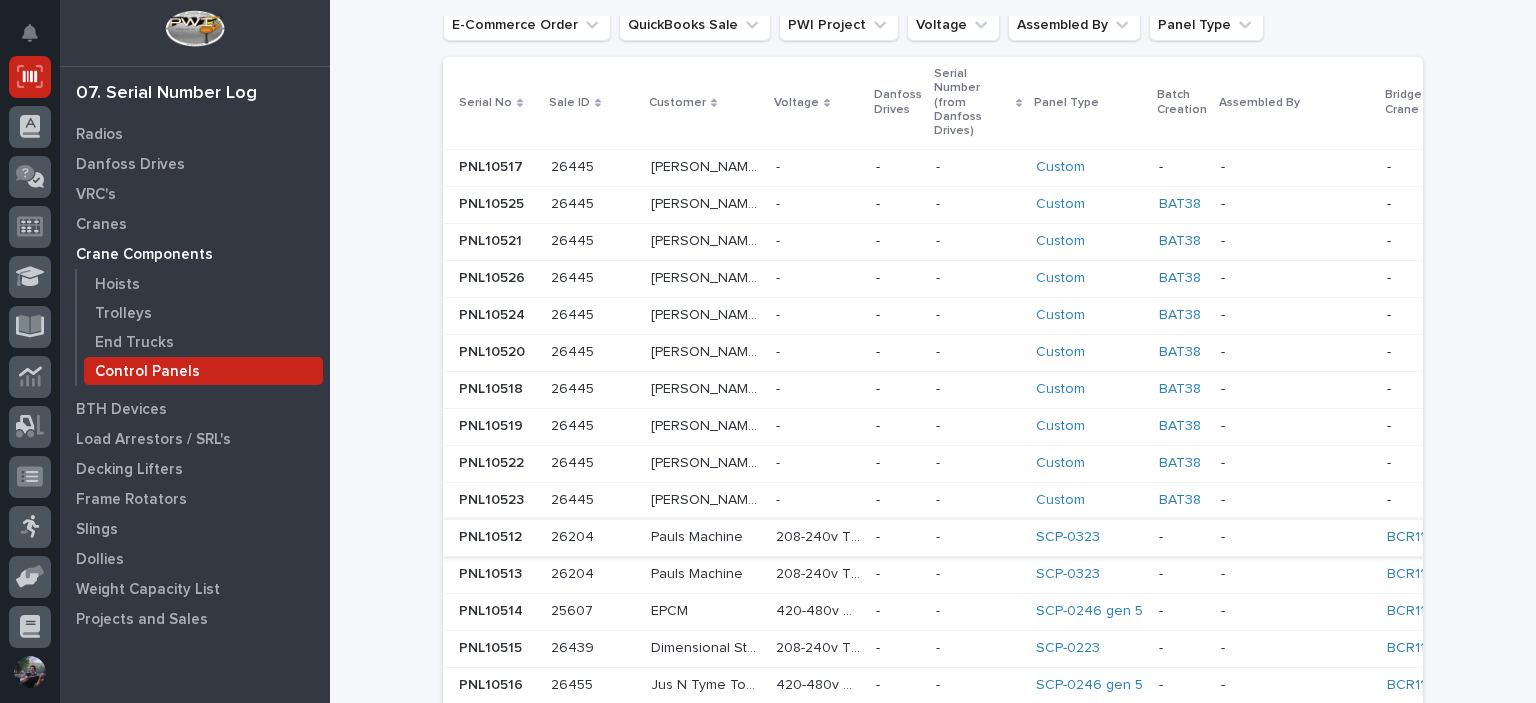 scroll, scrollTop: 382, scrollLeft: 0, axis: vertical 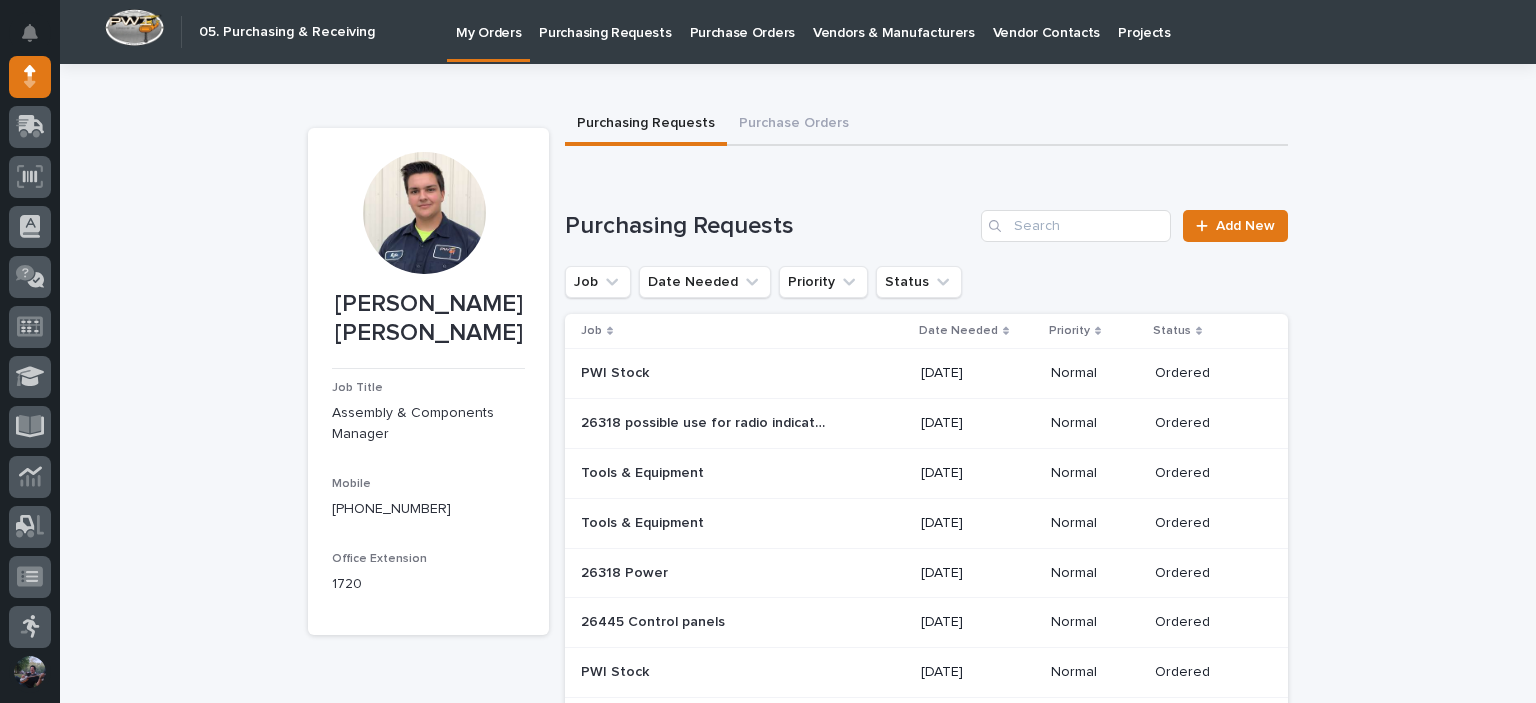 click on "Loading... Saving… Loading... Saving… Kyle Dean Miller Kyle Dean Miller Job Title Assembly & Components Manager Mobile (574) 356-6206 Office Extension 1720 Sorry, there was an error saving your record. Please try again. Please fill out the required fields below. Purchasing Requests Purchase Orders Loading... Saving… Loading... Saving… Loading... Saving… Purchasing Requests Add New Job Date Needed Priority Status Job Date Needed Priority Status PWI Stock PWI Stock   07/18/2025 Normal Ordered 26318 possible use for radio indicators  26318 possible use for radio indicators    07/08/2025 Normal Ordered Tools & Equipment Tools & Equipment   07/11/2025 Normal Ordered Tools & Equipment Tools & Equipment   07/11/2025 Normal Ordered 26318 Power 26318 Power   07/07/2025 Normal Ordered 26445 Control panels 26445 Control panels   06/27/2025 Normal Ordered PWI Stock PWI Stock   06/26/2025 Normal Ordered PWI Stock PWI Stock   06/27/2025 Normal Ordered Tools & Equipment Tools & Equipment   06/26/2025   1" at bounding box center (798, 1114) 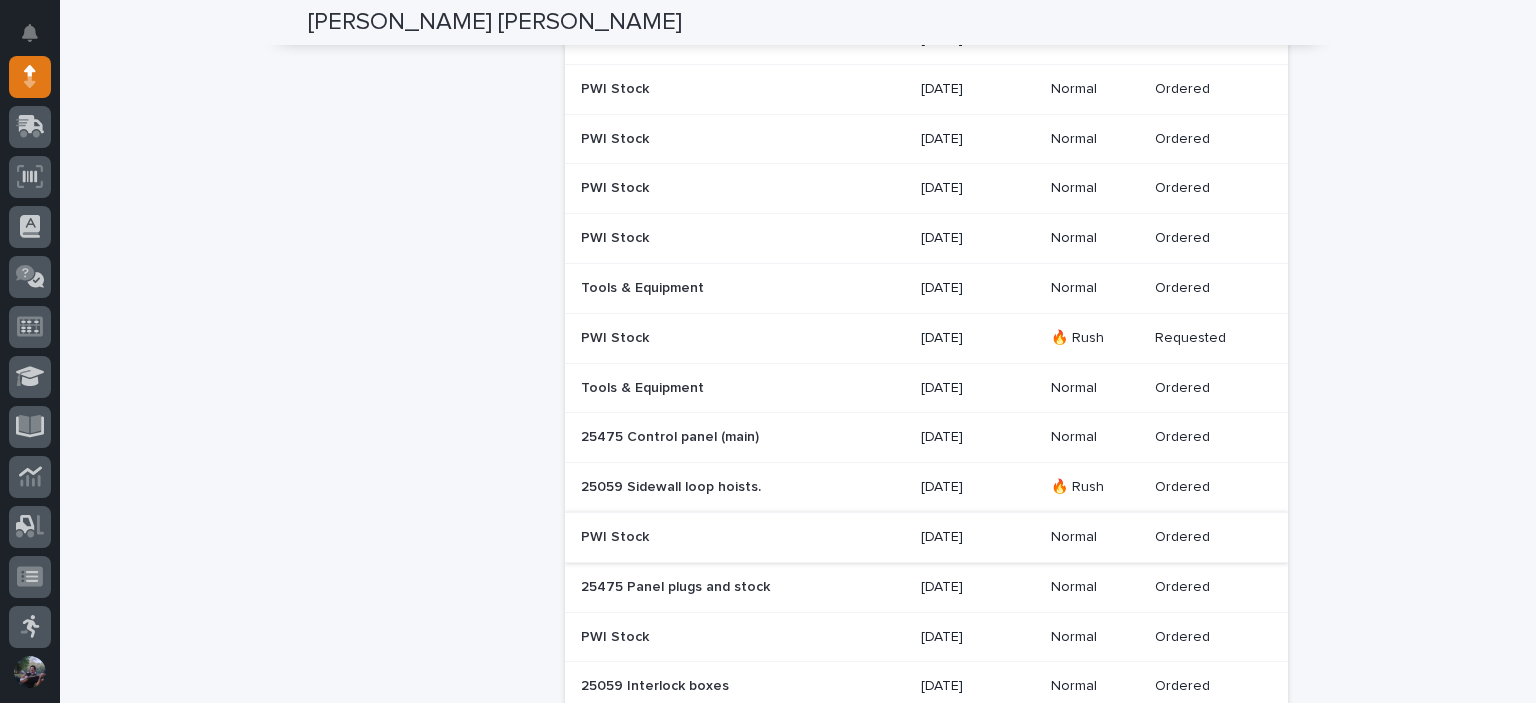 scroll, scrollTop: 933, scrollLeft: 0, axis: vertical 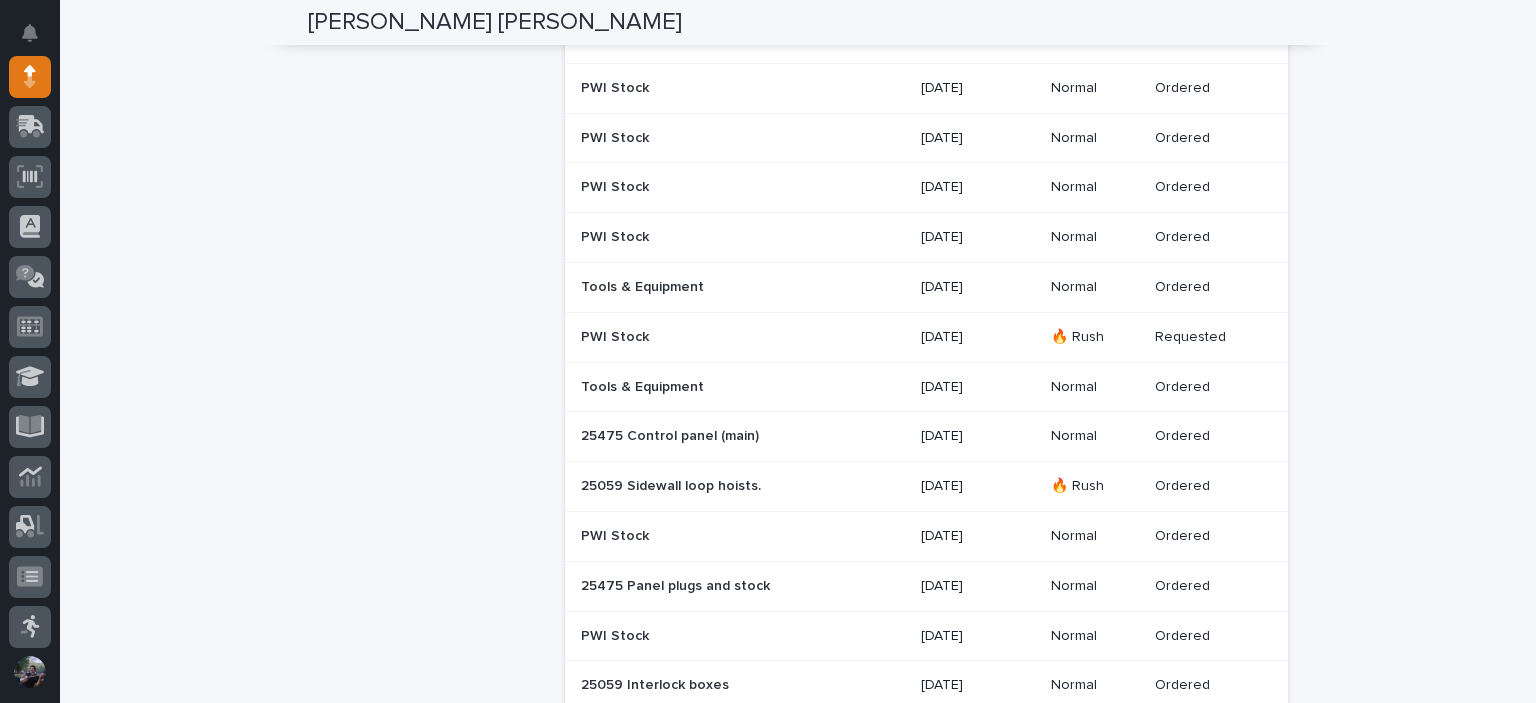 click on "PWI Stock PWI Stock" at bounding box center [743, 337] 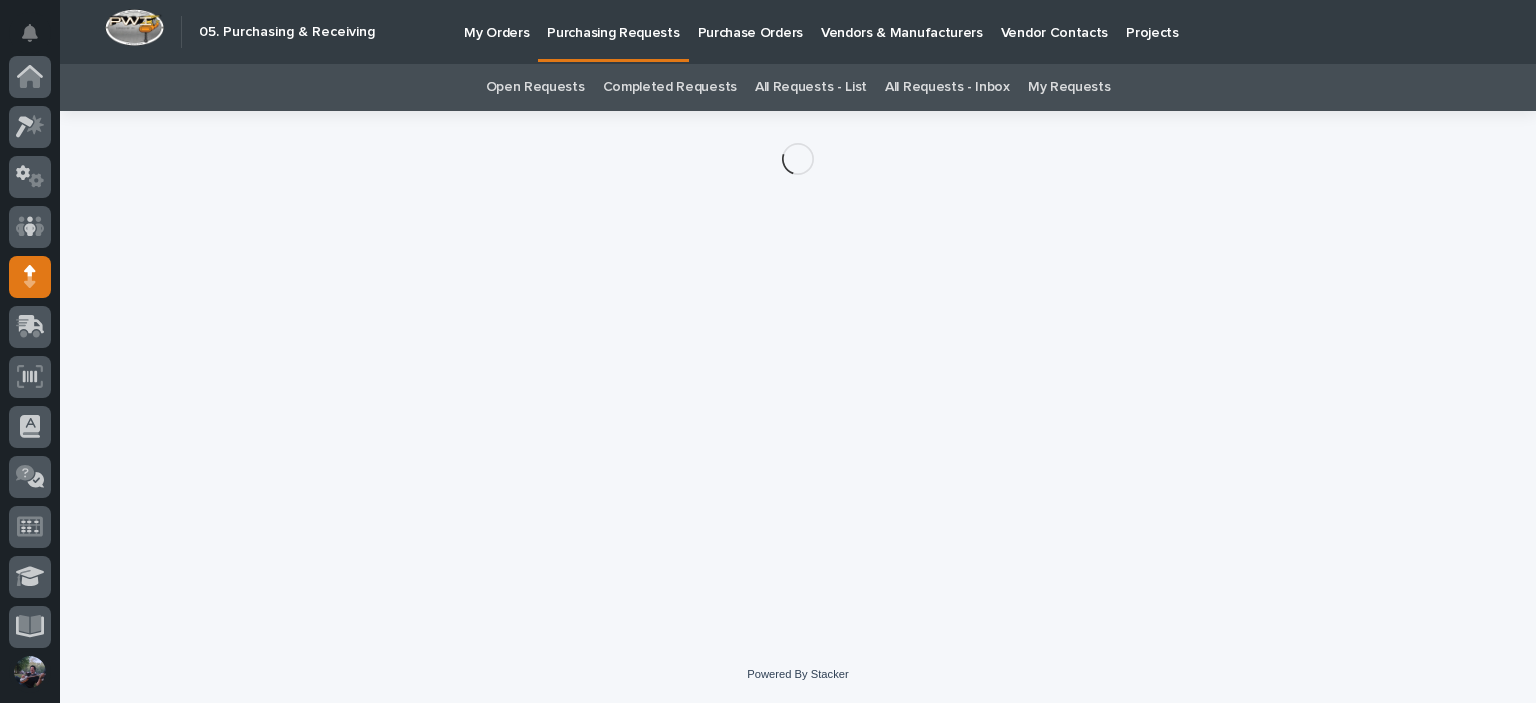 scroll, scrollTop: 200, scrollLeft: 0, axis: vertical 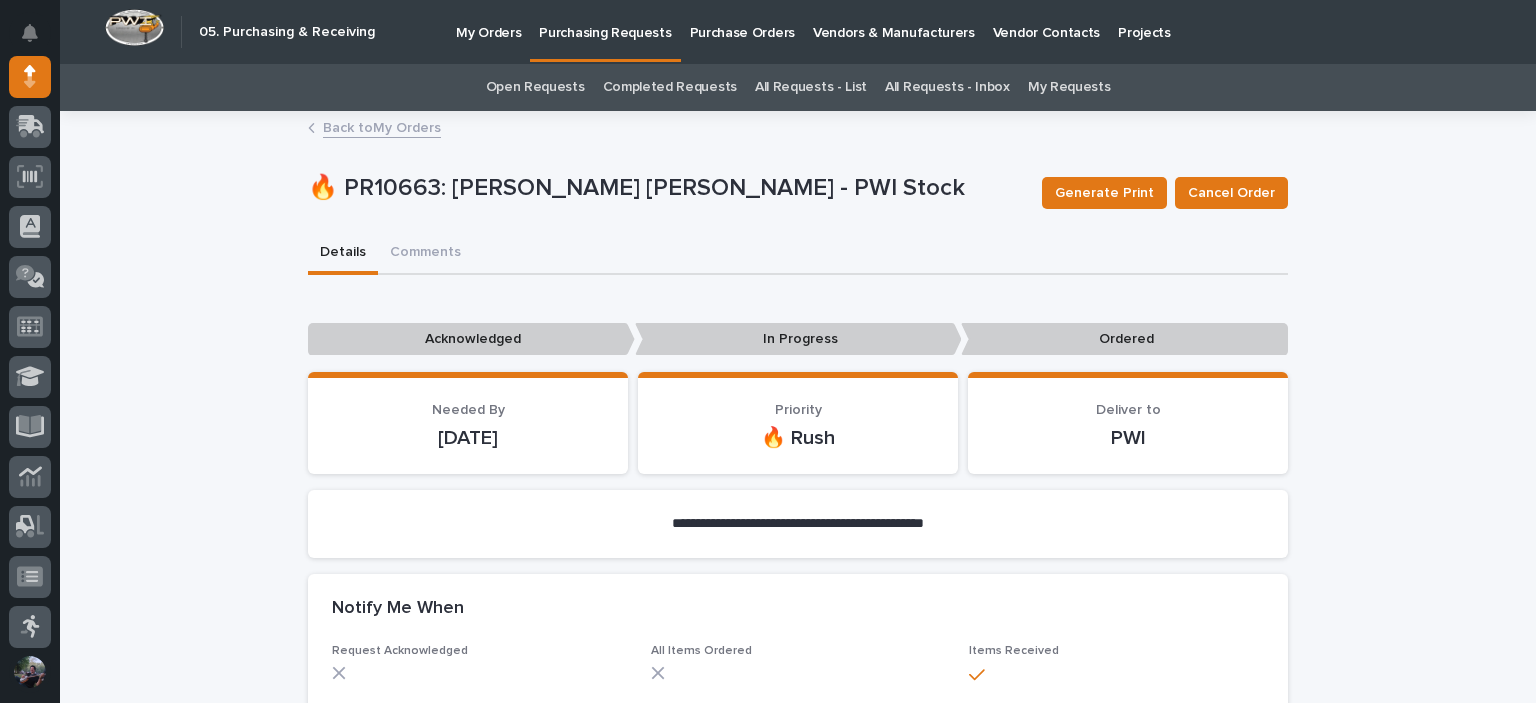 click on "Back to  My Orders" at bounding box center (382, 126) 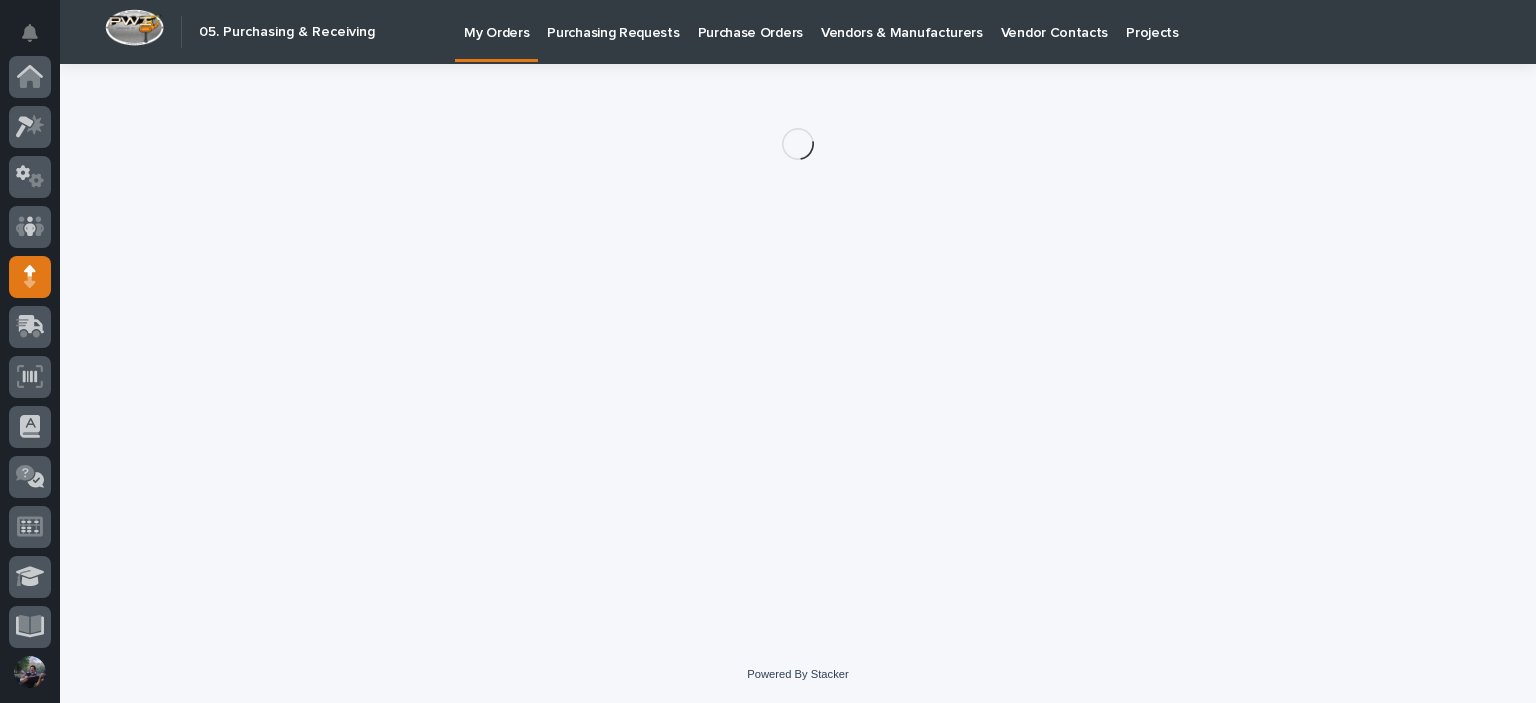 scroll, scrollTop: 200, scrollLeft: 0, axis: vertical 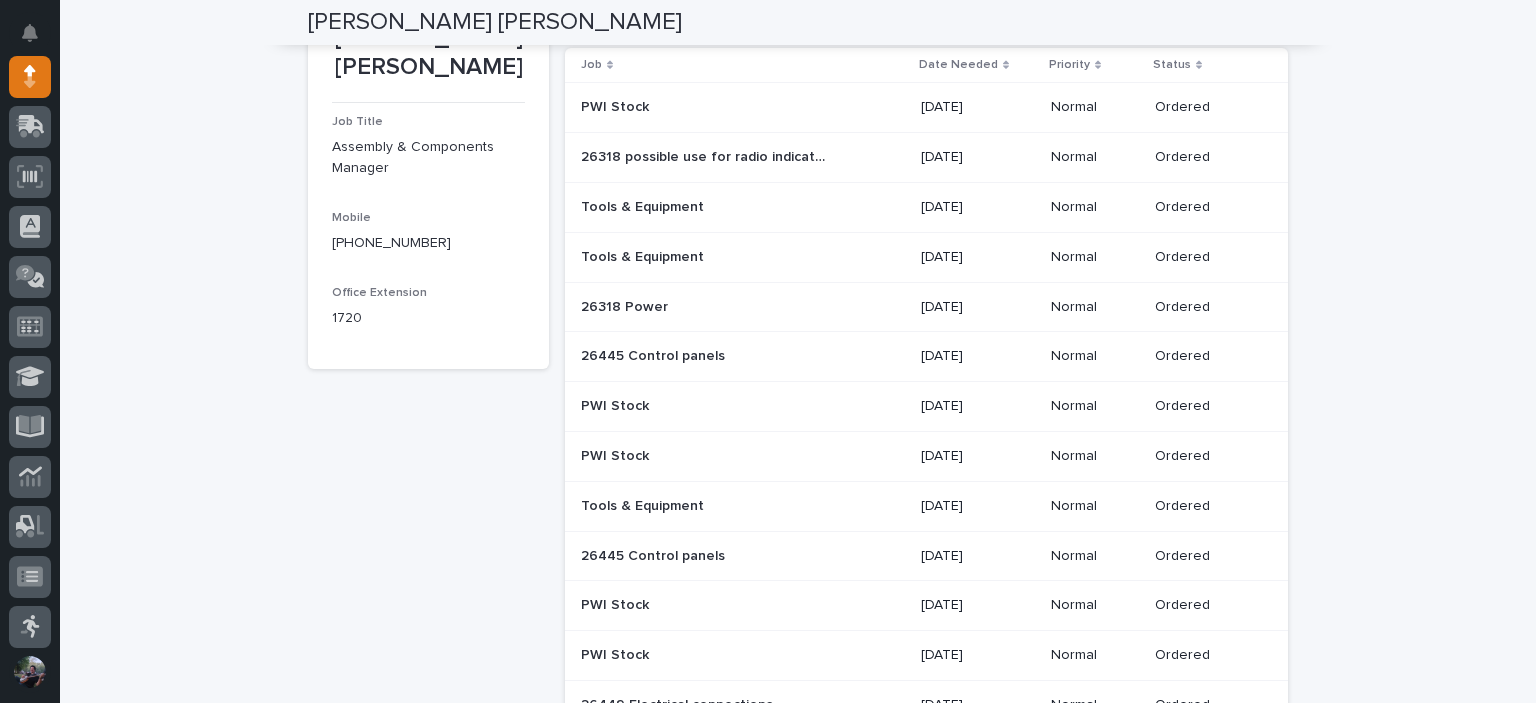 click on "Tools & Equipment Tools & Equipment" at bounding box center [743, 207] 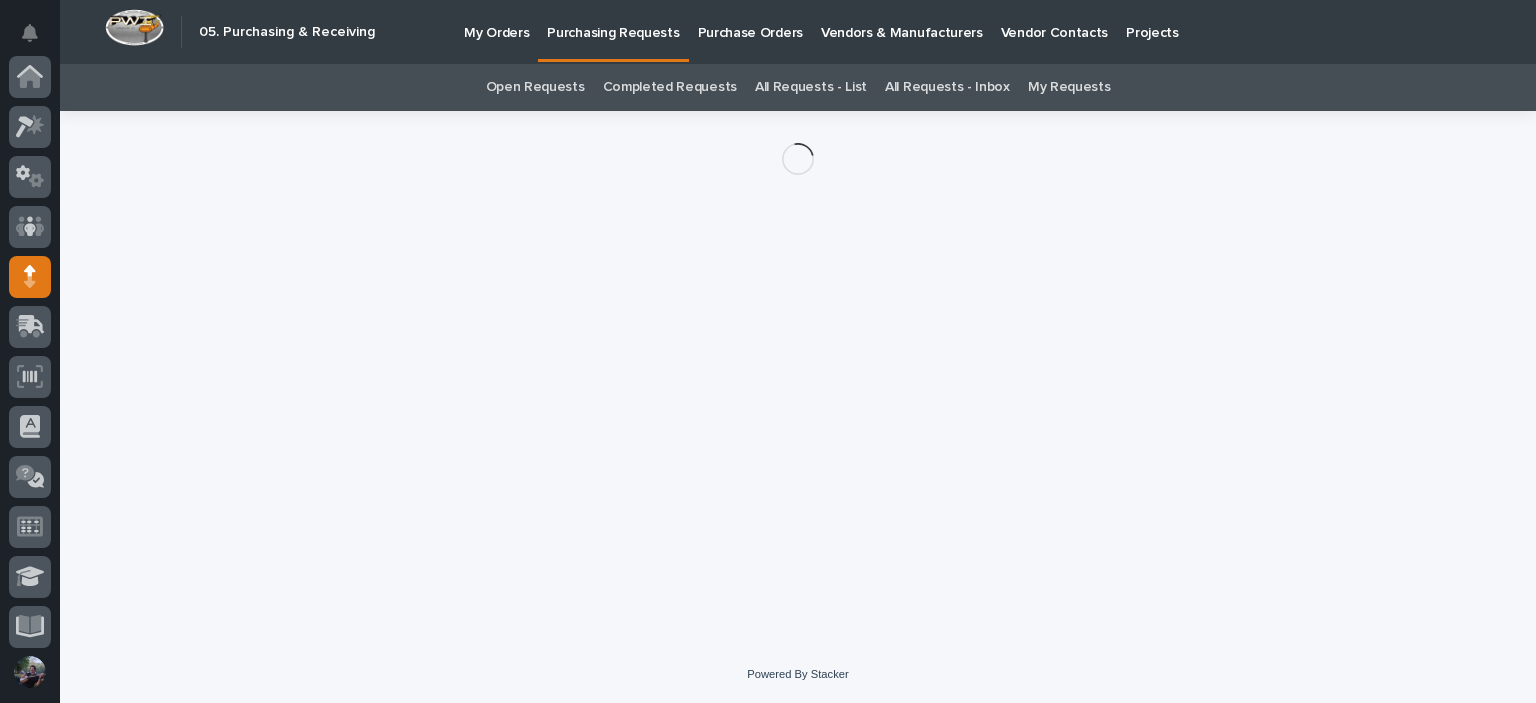 scroll, scrollTop: 200, scrollLeft: 0, axis: vertical 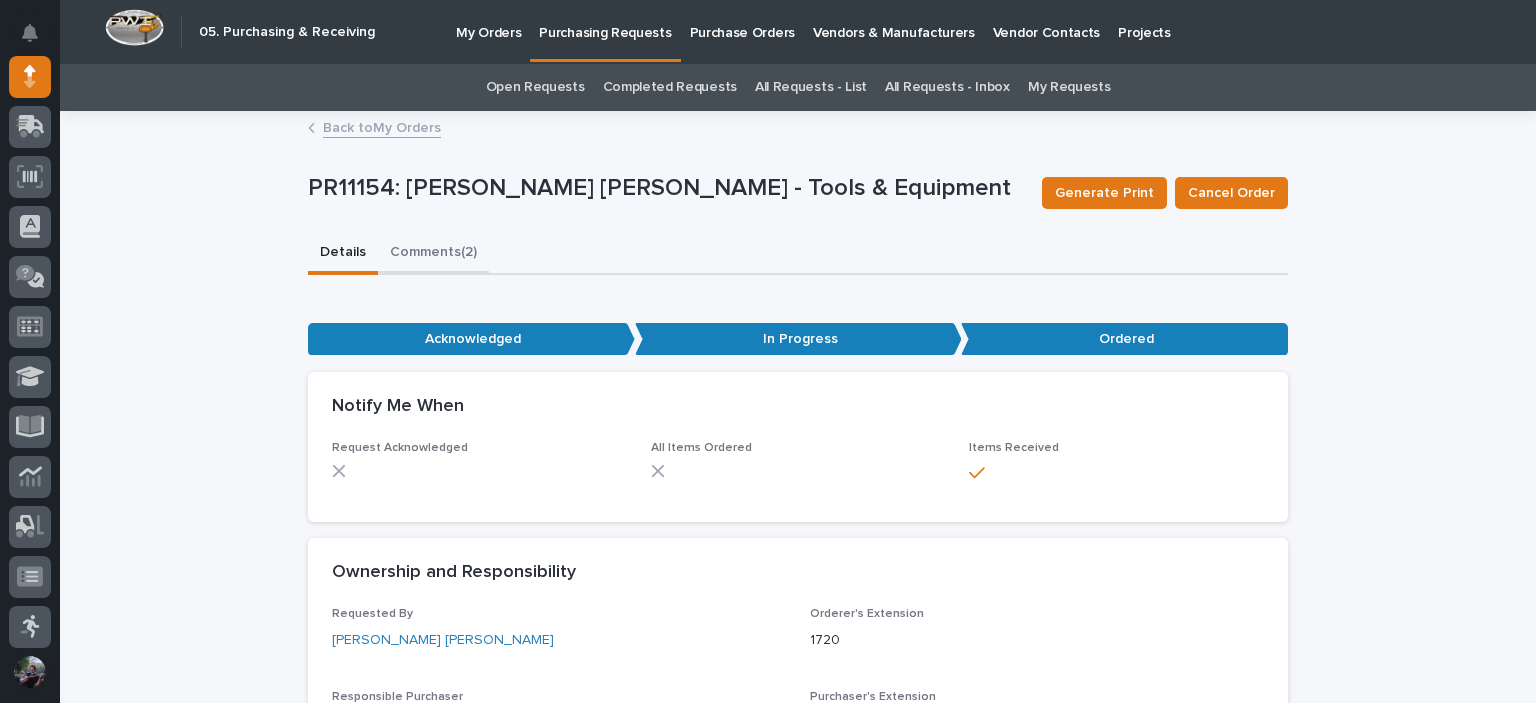 click on "Comments  (2)" at bounding box center (433, 254) 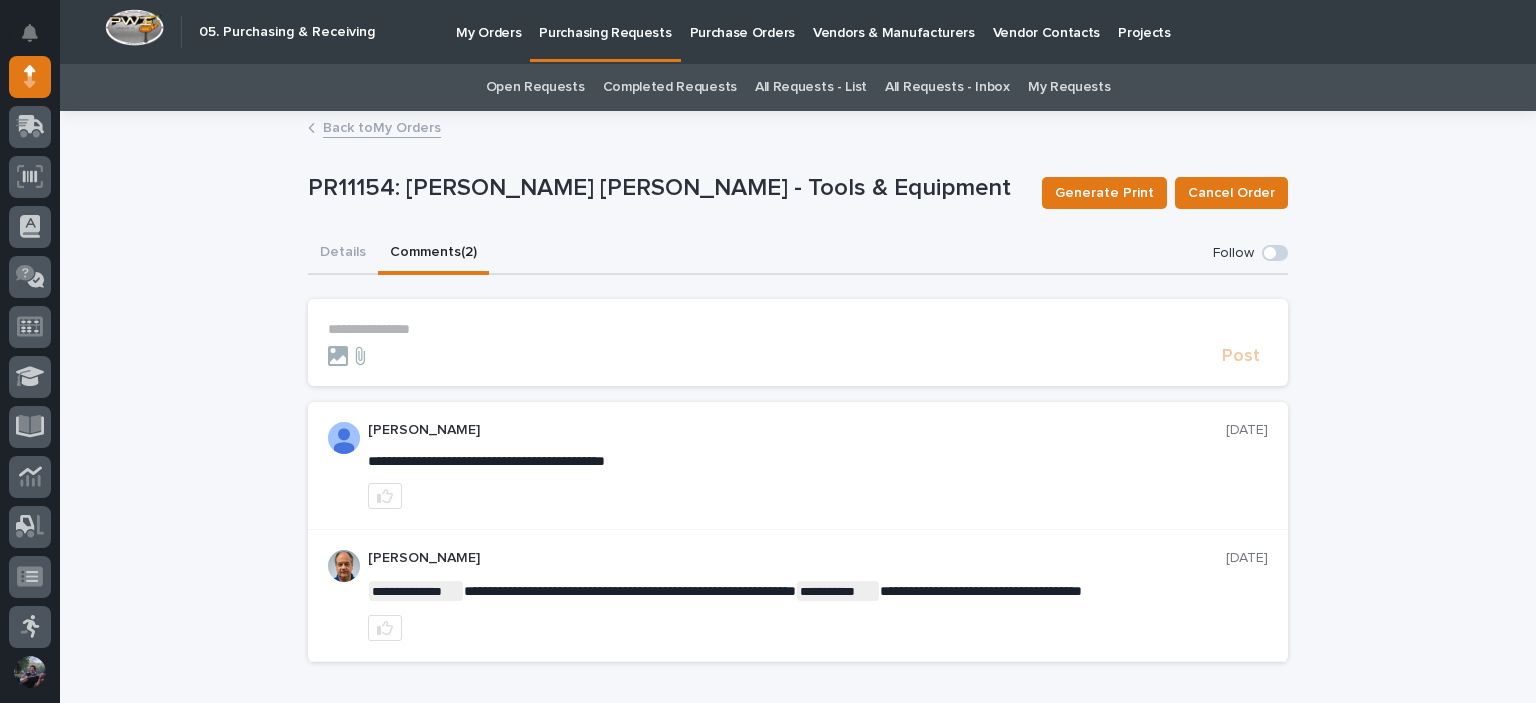 click on "**********" at bounding box center (798, 329) 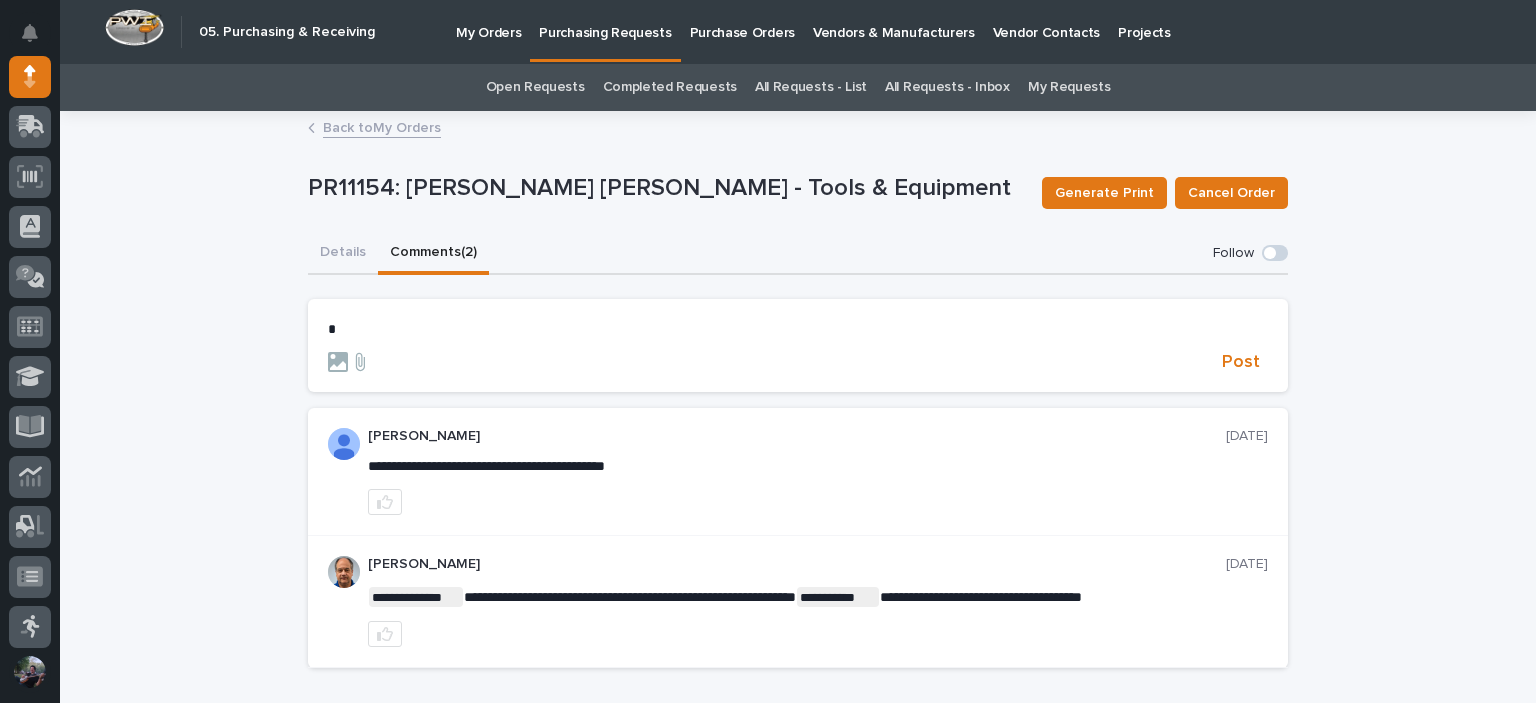 type 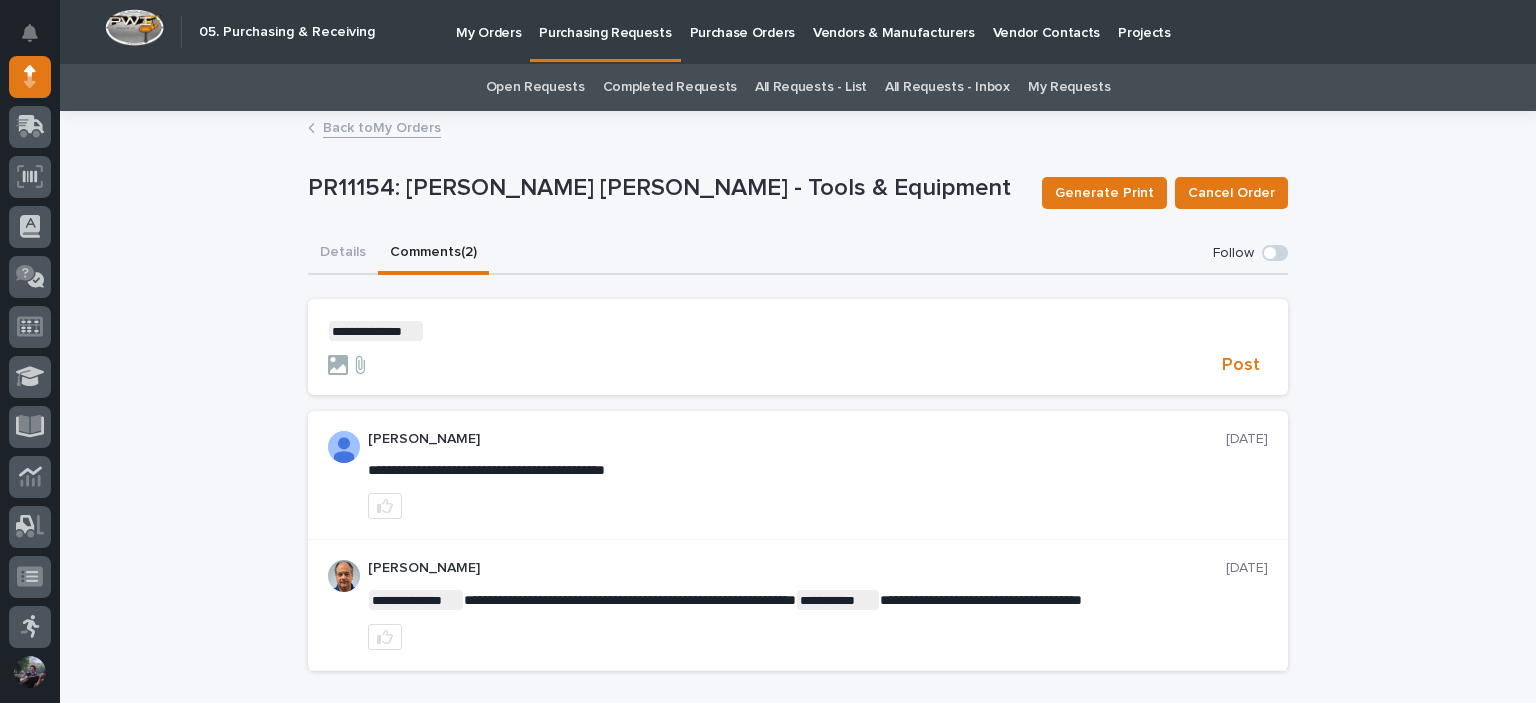 click on "**********" at bounding box center [798, 331] 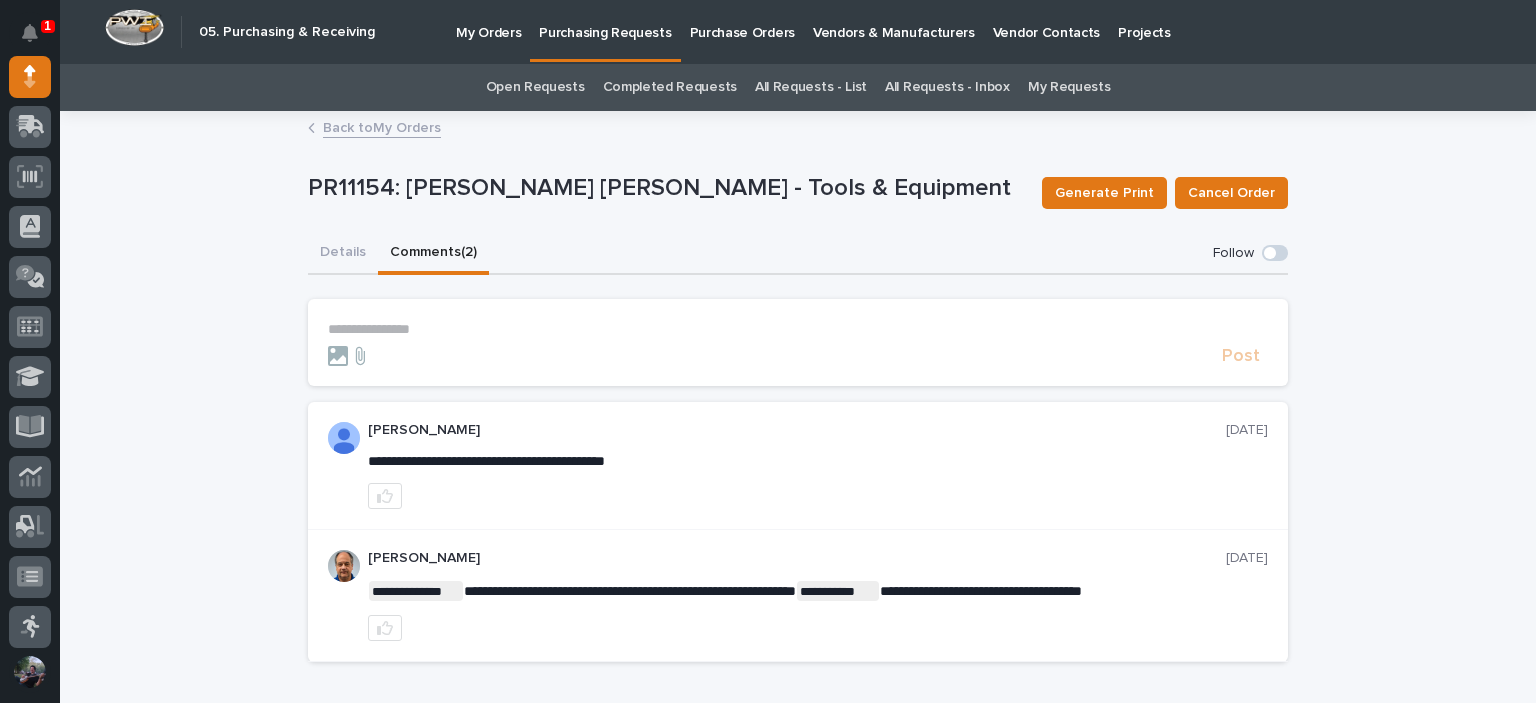 click on "Back to  My Orders" at bounding box center [382, 126] 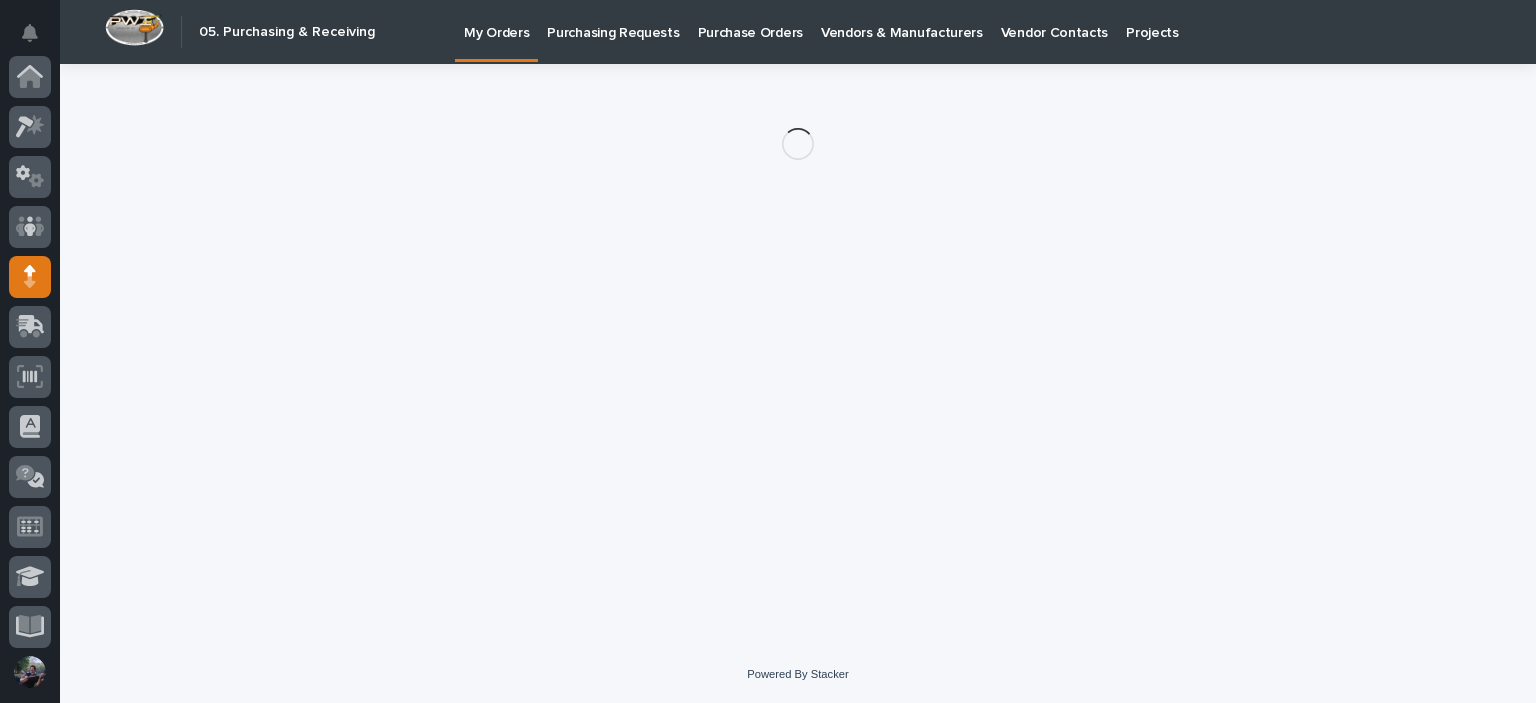 scroll, scrollTop: 200, scrollLeft: 0, axis: vertical 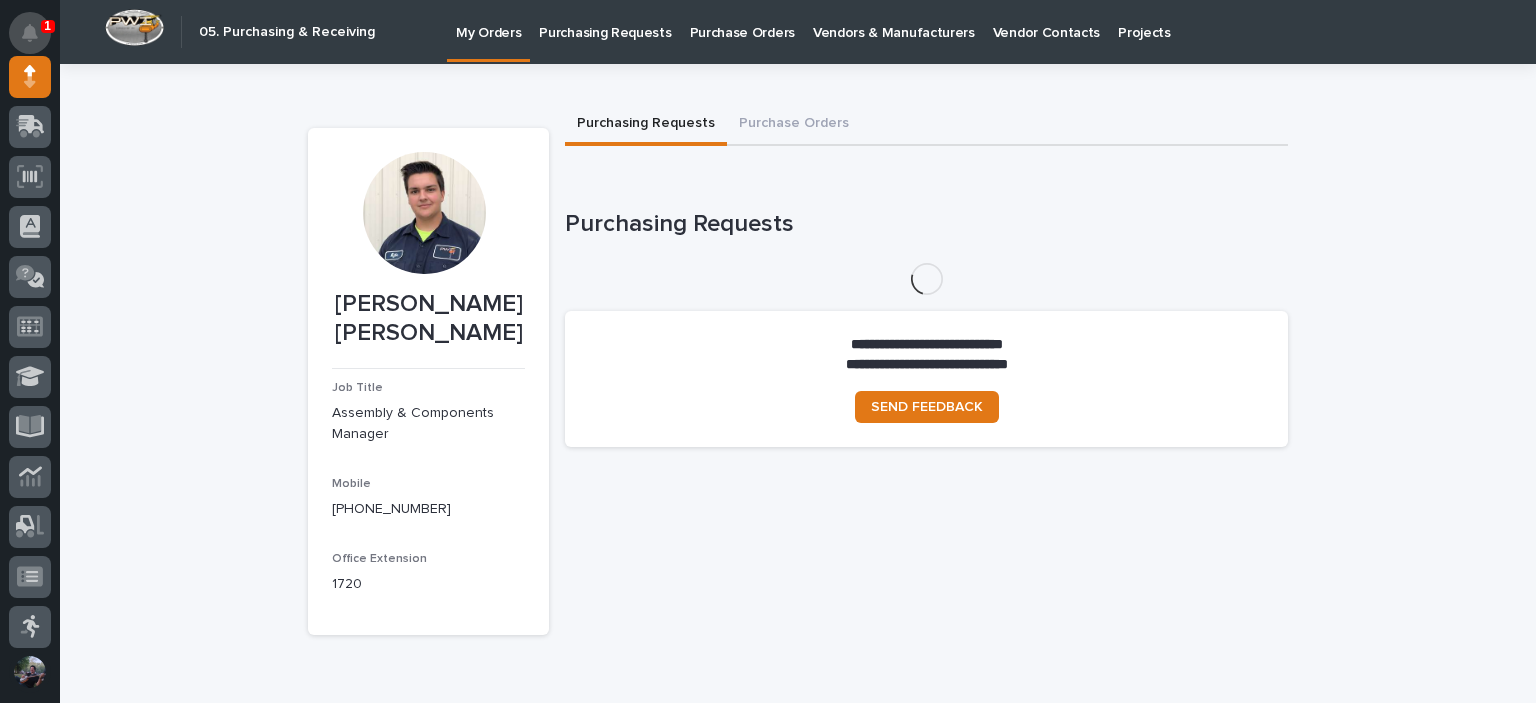 click at bounding box center (30, 33) 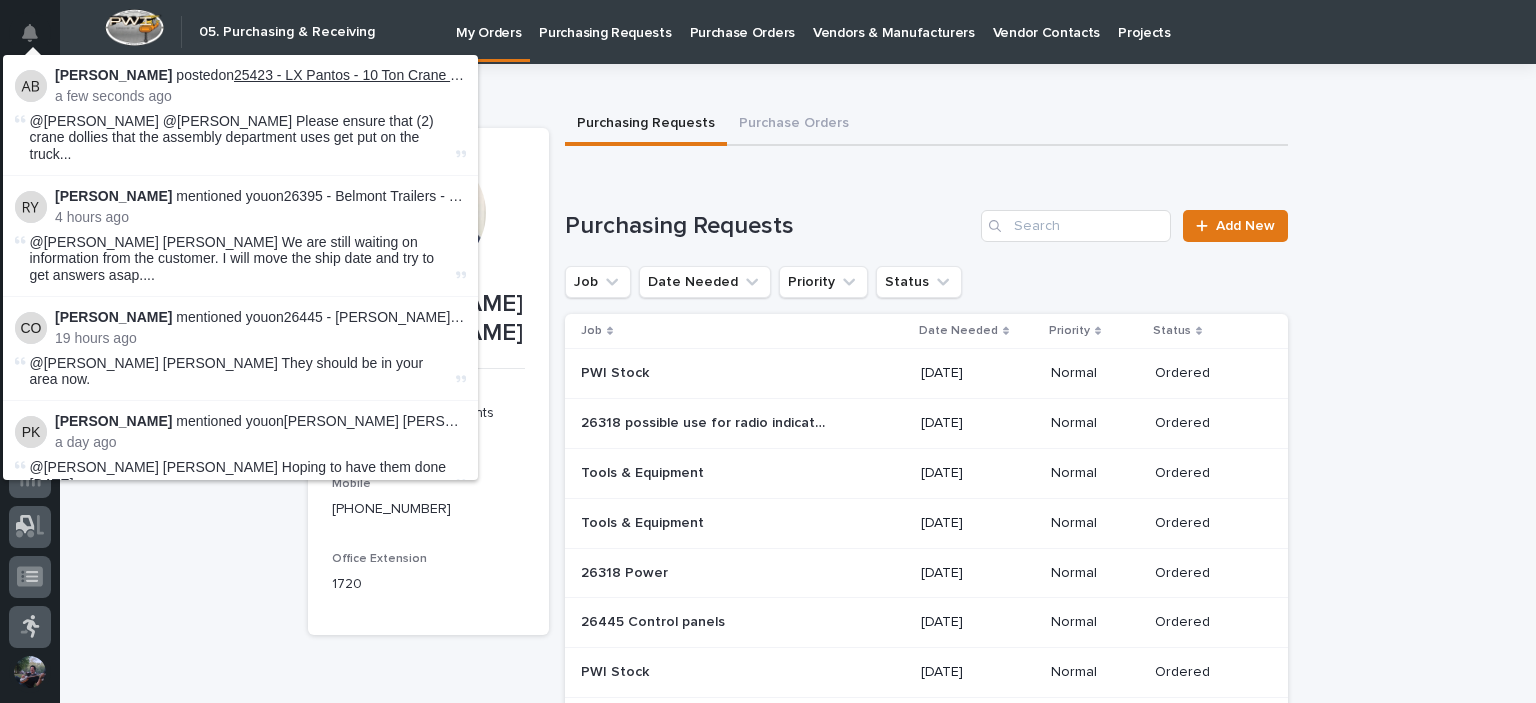 click on "25423 - LX Pantos - 10 Ton Crane System" at bounding box center (365, 75) 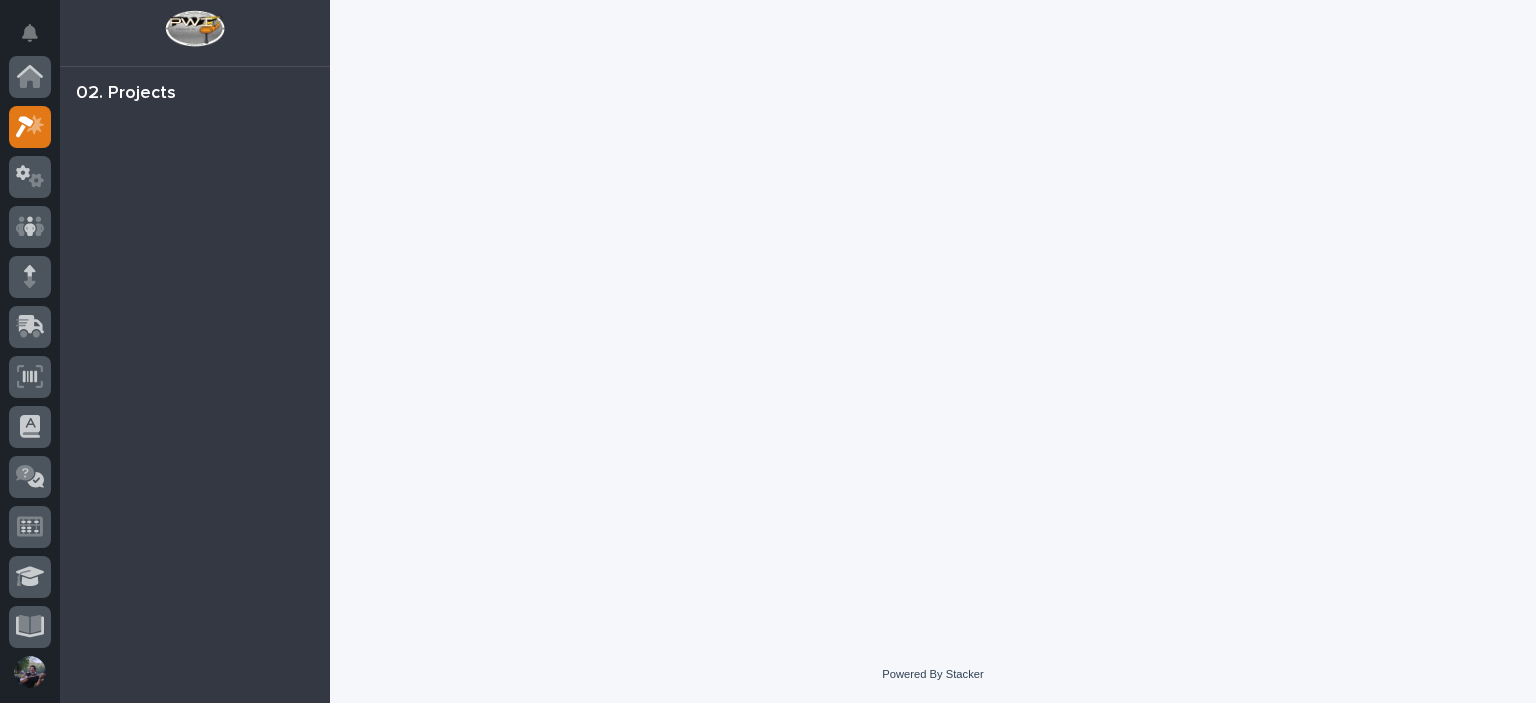 scroll, scrollTop: 50, scrollLeft: 0, axis: vertical 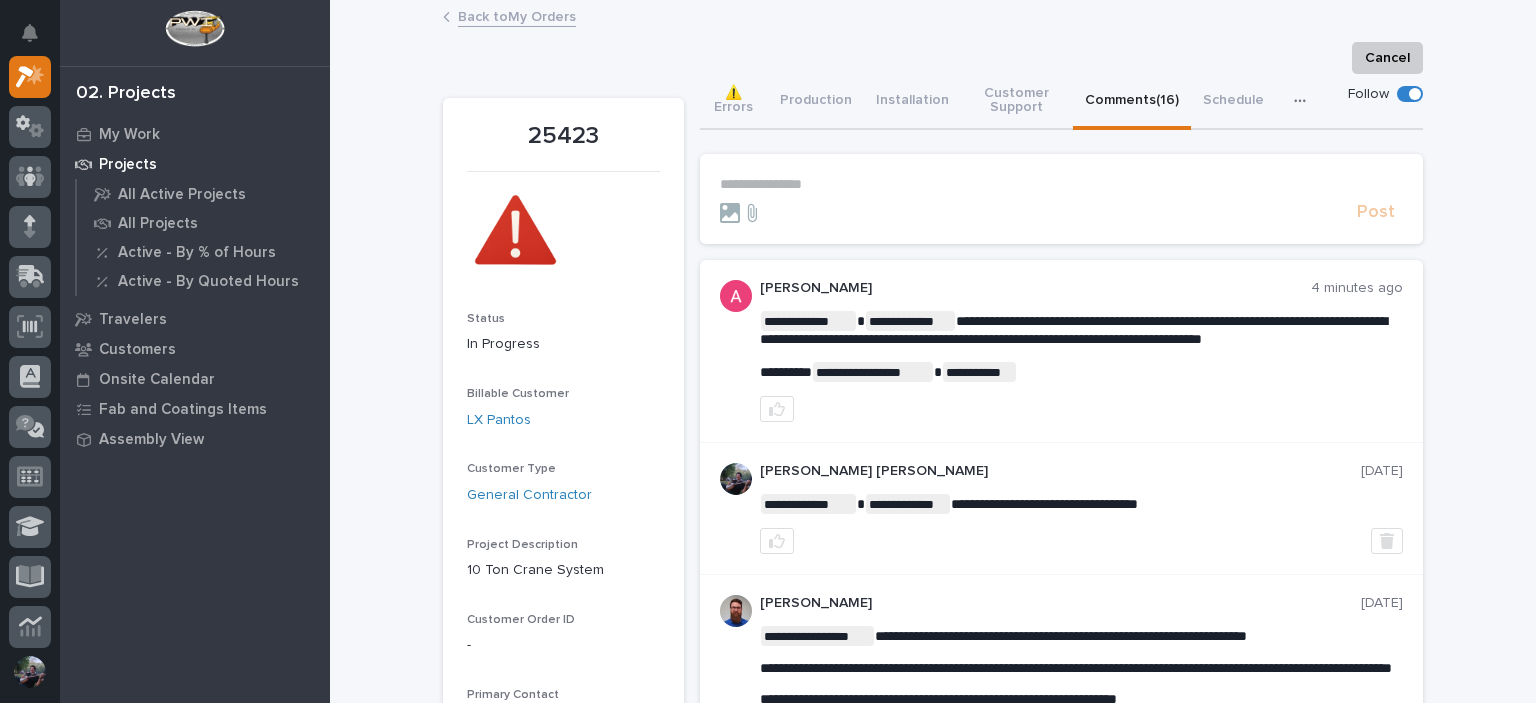click on "25423 Status In Progress Billable Customer LX Pantos   Customer Type General Contractor   Project Description 10 Ton Crane System  Customer Order ID - Primary Contact - Delivery / Work Location(s) LX Pantos     Project Confirmation This file cannot be opened Download File Project Manager Ashton Bontrager   Engineering Coordinator Weston Hochstetler   Date Sold 12/13/2024 Sale Amount $ 200,125.00 T&M? Payment Terms Other   Quoted Production Hours 224 Quoted Installation Hours 226 Quoted Customer Support Hours 0 Total Hours Quoted 525 Total Hours Worked 146.43 Percent Complete (based on hours) 28% Warranty Crews Involved Production Installation Customer Support E-Commerce Sale - Follow-Up Completed Invoicing Status not invoiced Invoicing Status Last Changed - Created 12/13/2024 10:52 am Sales Metrics Department National Sales View Purchase Orders Sorry, there was an error saving your record. Please try again. Please fill out the required fields below. ⚠️ Errors Production Installation Customer Support 3 0" at bounding box center [933, 1650] 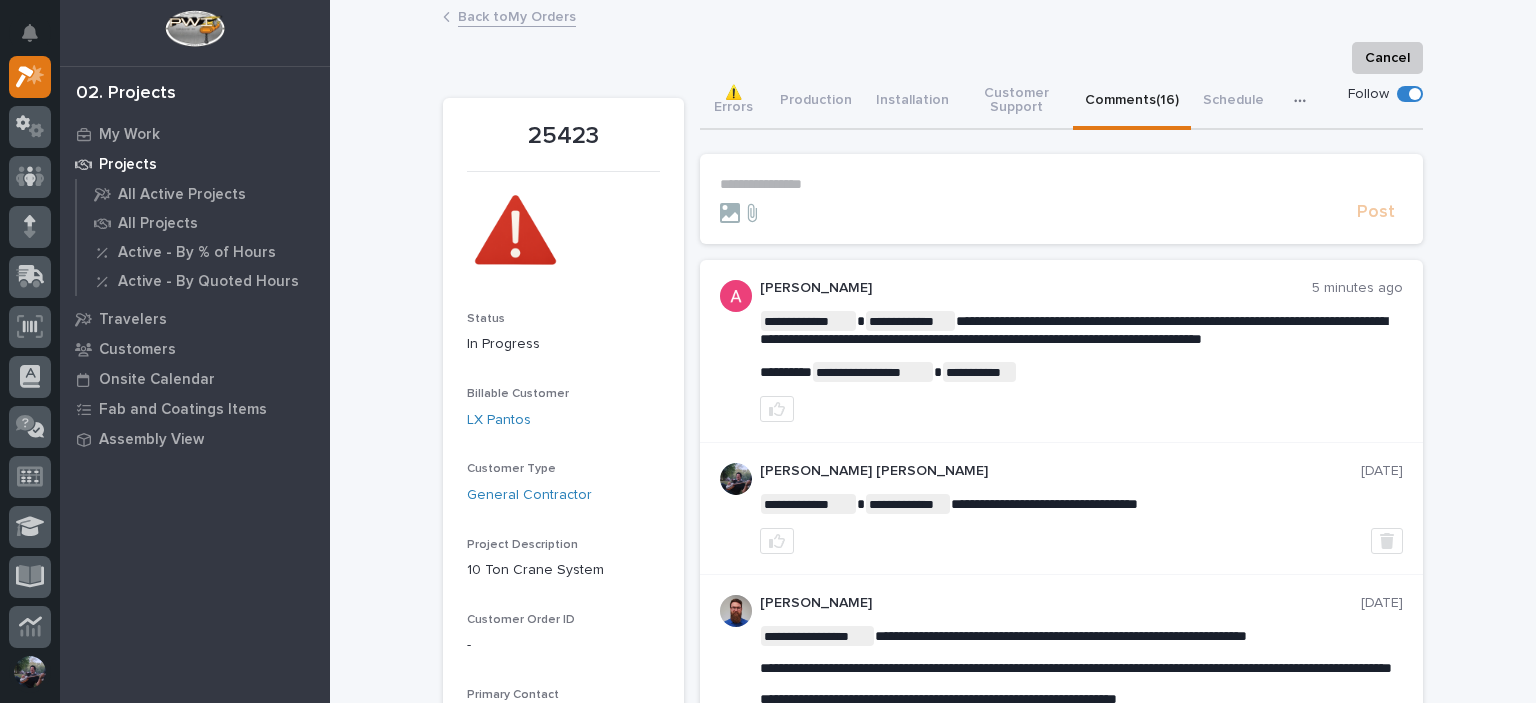 click on "25423 Status In Progress Billable Customer LX Pantos   Customer Type General Contractor   Project Description 10 Ton Crane System  Customer Order ID - Primary Contact - Delivery / Work Location(s) LX Pantos     Project Confirmation This file cannot be opened Download File Project Manager Ashton Bontrager   Engineering Coordinator Weston Hochstetler   Date Sold 12/13/2024 Sale Amount $ 200,125.00 T&M? Payment Terms Other   Quoted Production Hours 224 Quoted Installation Hours 226 Quoted Customer Support Hours 0 Total Hours Quoted 525 Total Hours Worked 146.43 Percent Complete (based on hours) 28% Warranty Crews Involved Production Installation Customer Support E-Commerce Sale - Follow-Up Completed Invoicing Status not invoiced Invoicing Status Last Changed - Created 12/13/2024 10:52 am Sales Metrics Department National Sales View Purchase Orders Sorry, there was an error saving your record. Please try again. Please fill out the required fields below. ⚠️ Errors Production Installation Customer Support 3 0" at bounding box center [933, 1650] 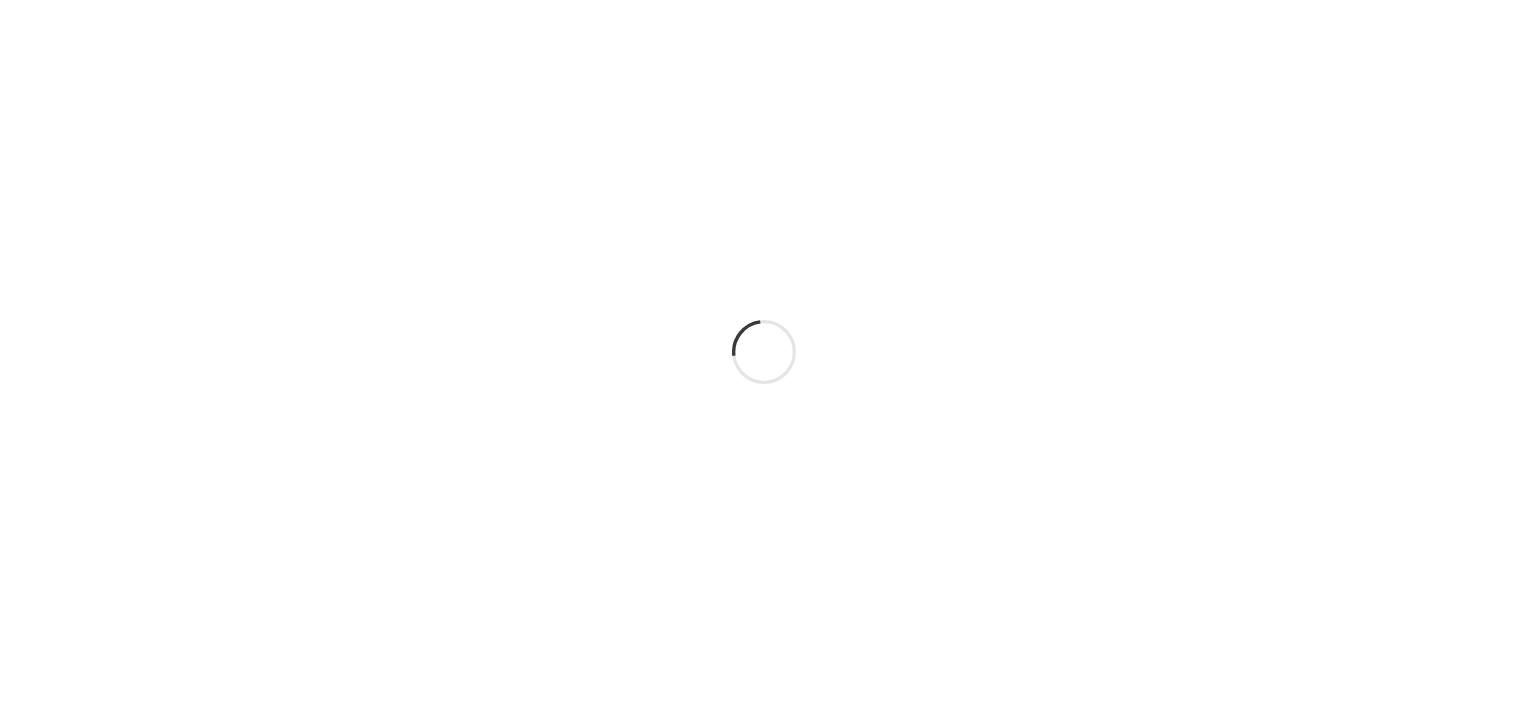 scroll, scrollTop: 0, scrollLeft: 0, axis: both 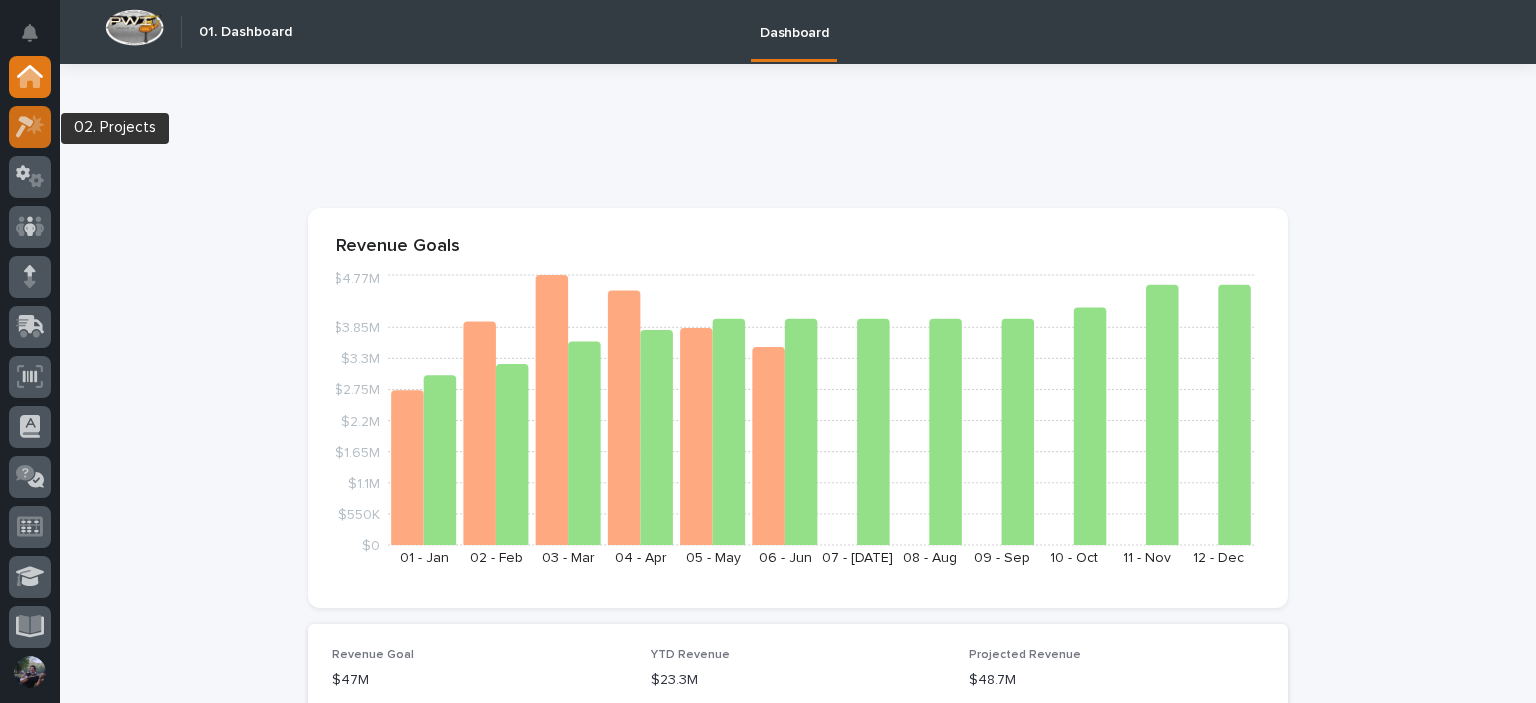 click at bounding box center (30, 127) 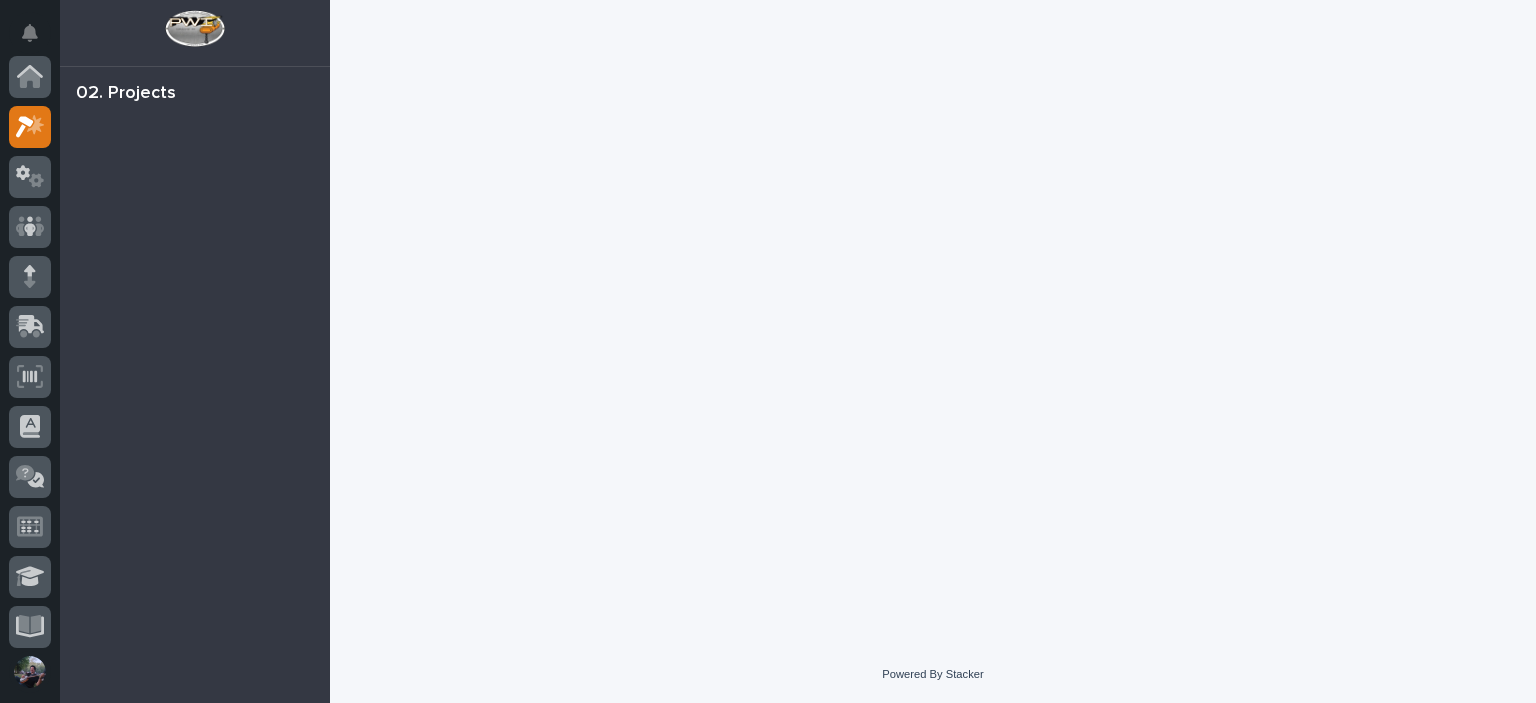 scroll, scrollTop: 50, scrollLeft: 0, axis: vertical 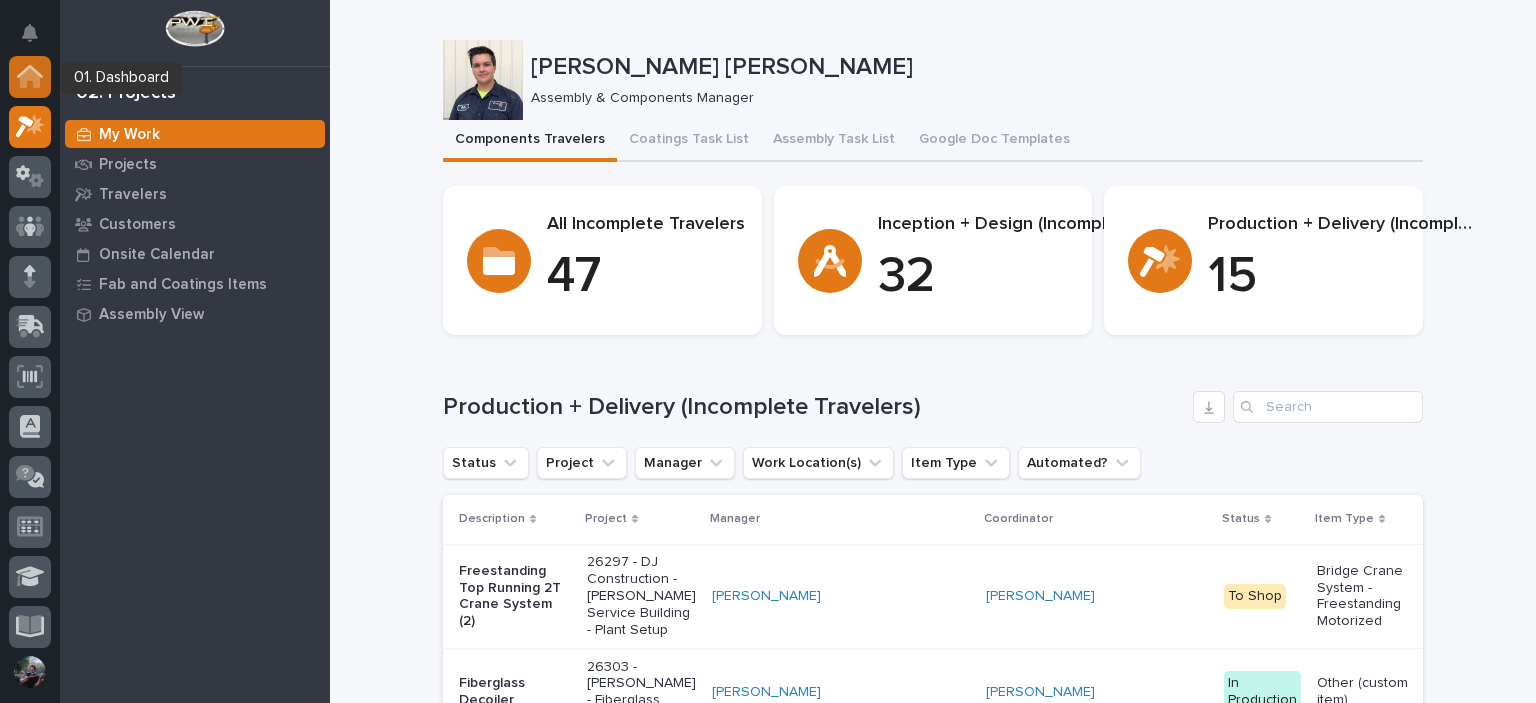 click at bounding box center (30, 77) 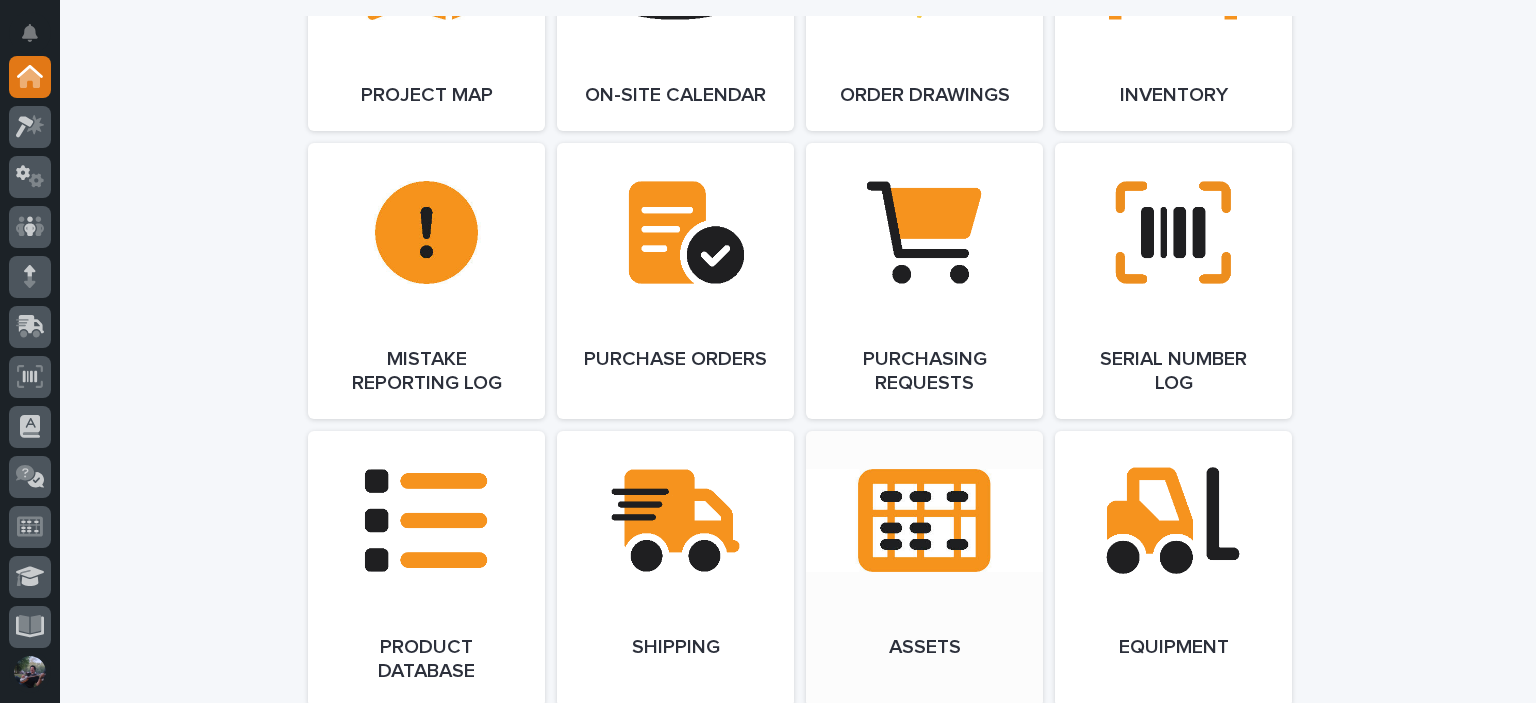 scroll, scrollTop: 2133, scrollLeft: 0, axis: vertical 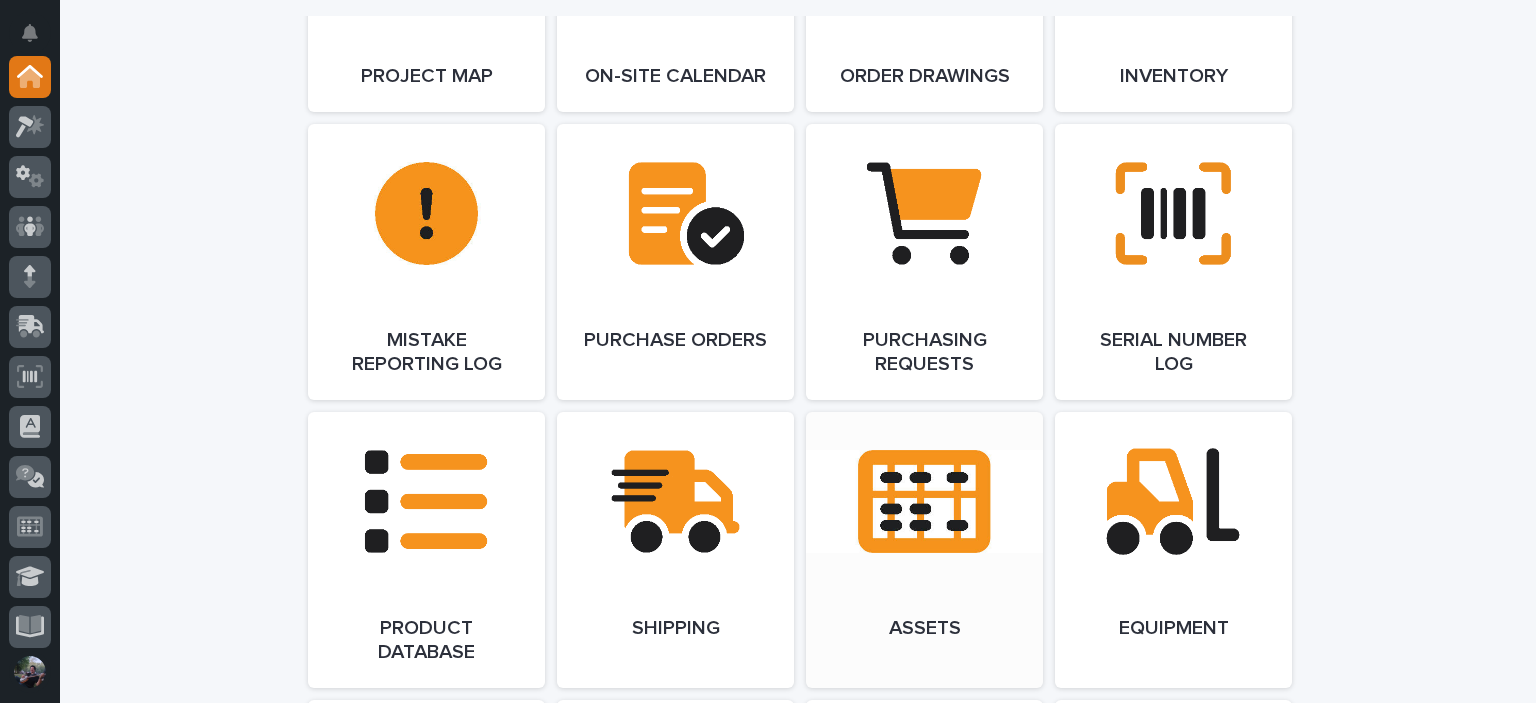 click on "Open Link" at bounding box center [924, 550] 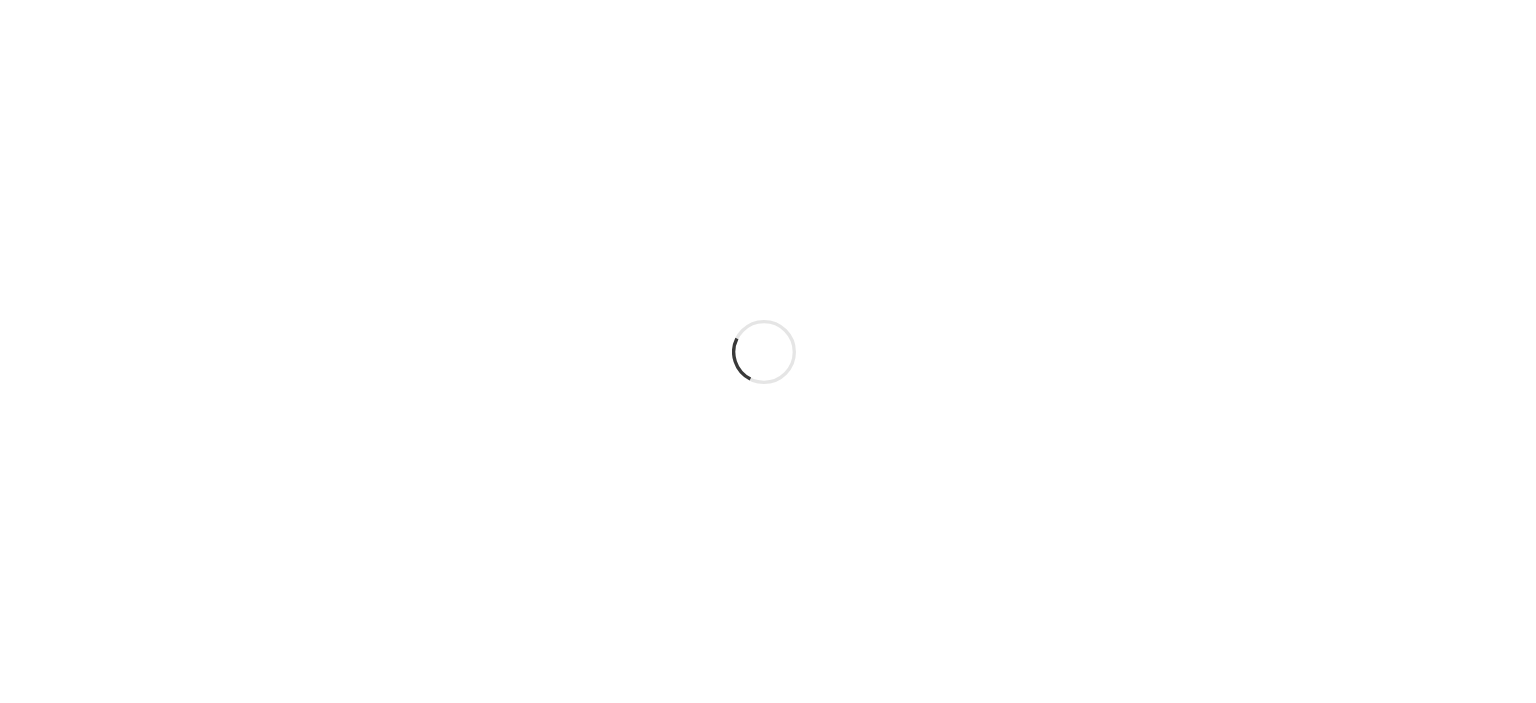 scroll, scrollTop: 0, scrollLeft: 0, axis: both 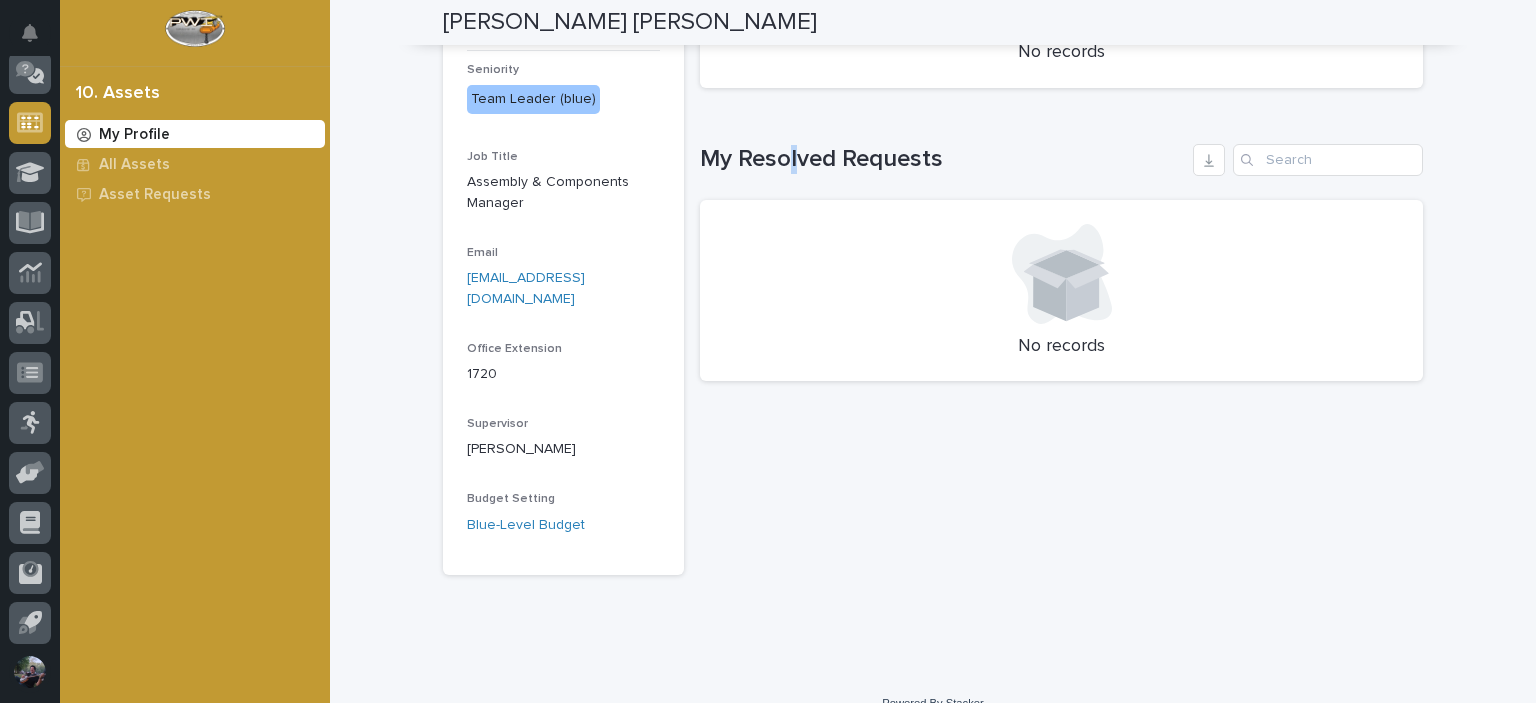 click on "My Resolved Requests" at bounding box center [942, 159] 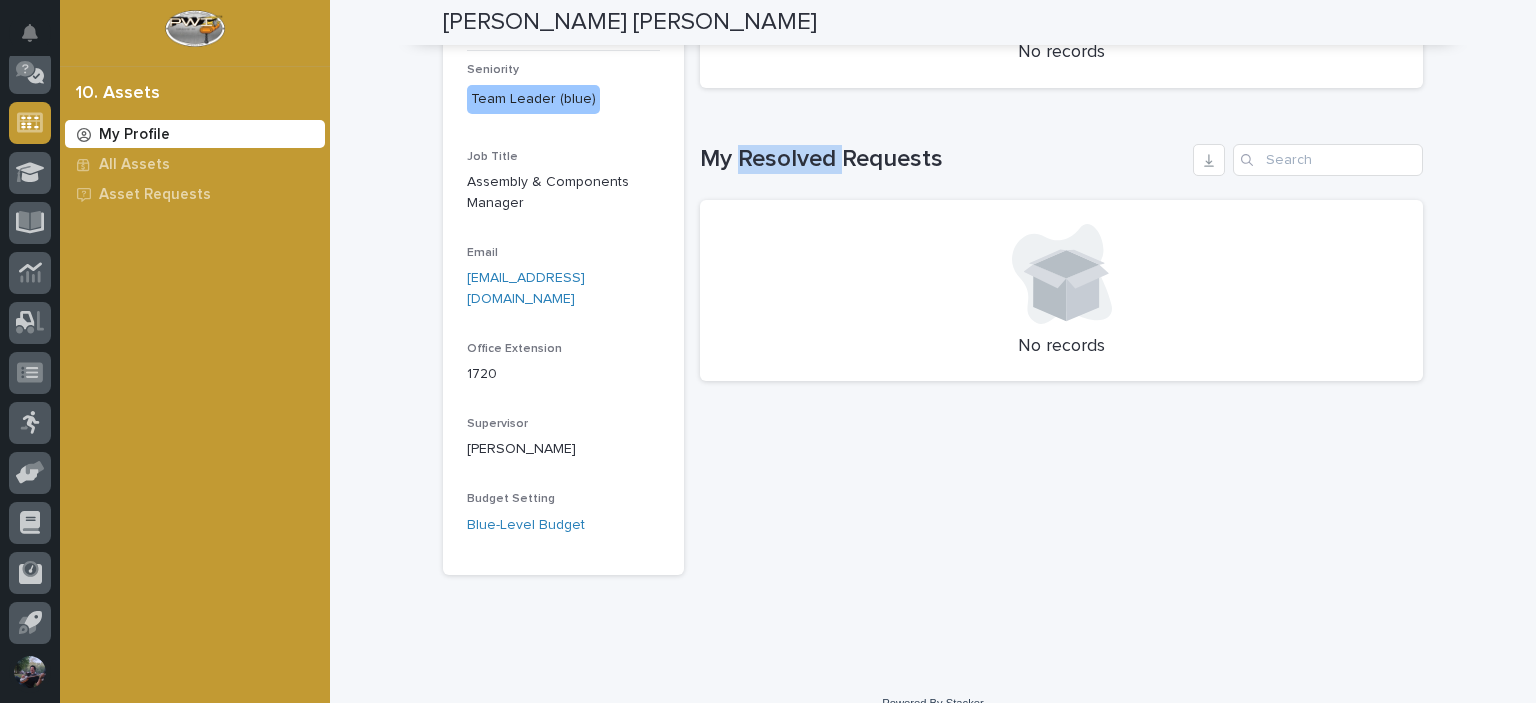 click on "My Resolved Requests" at bounding box center [942, 159] 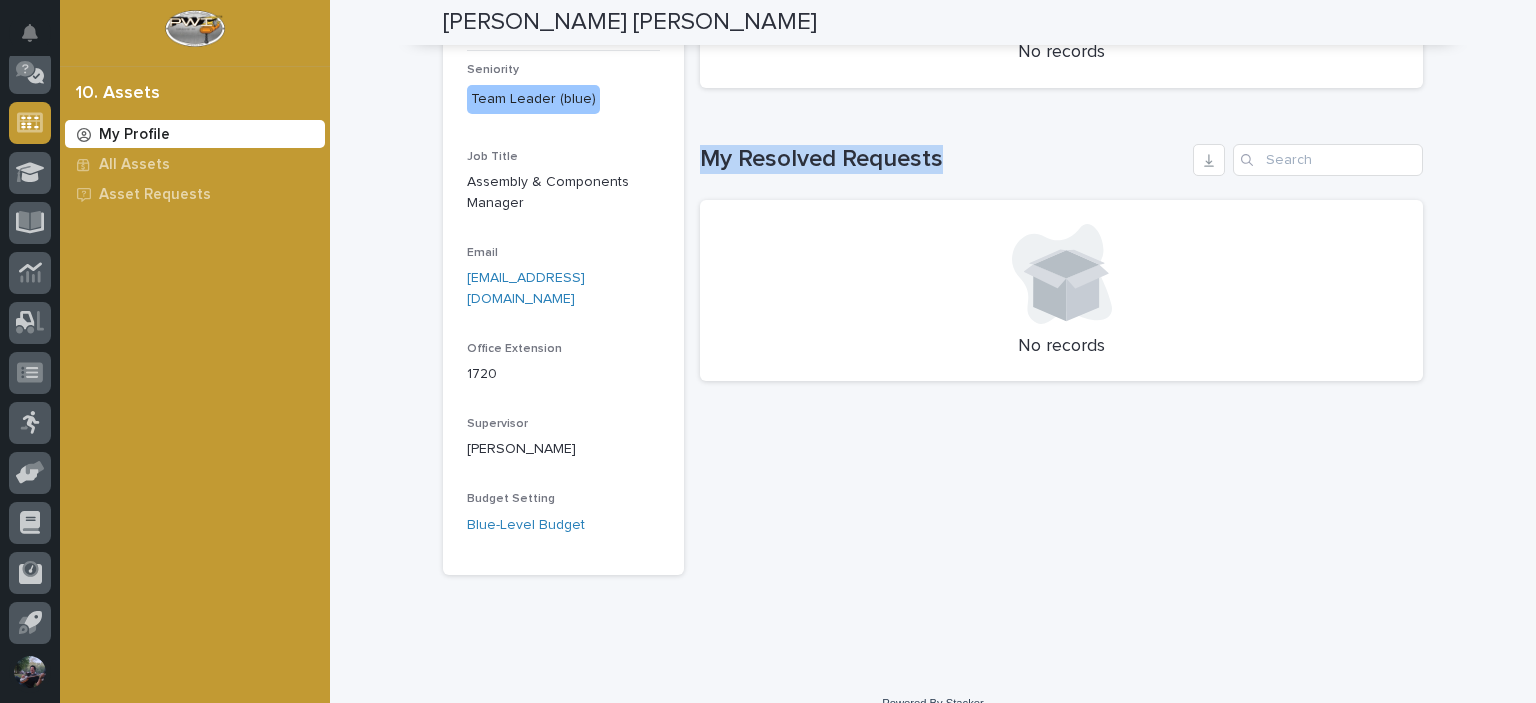 click on "My Resolved Requests" at bounding box center [942, 159] 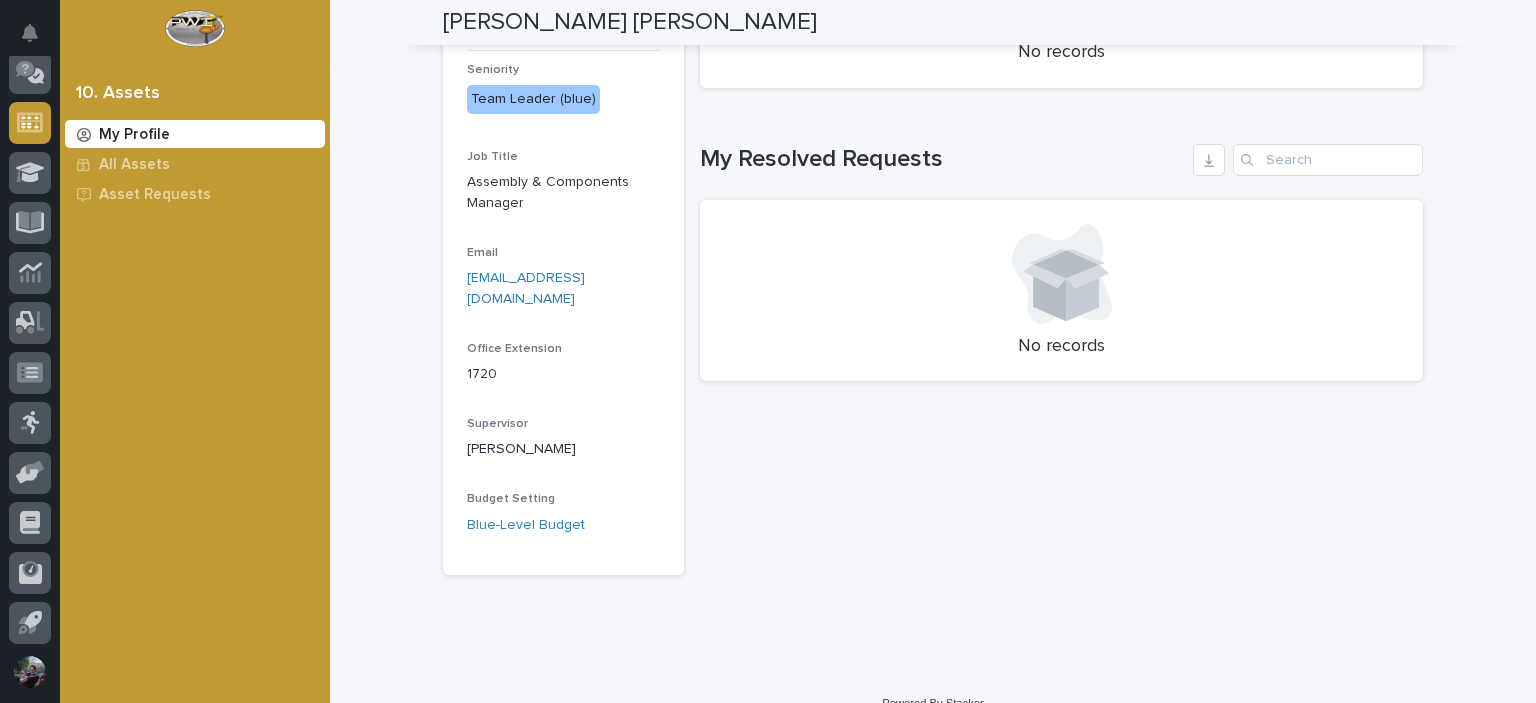 click on "My Resolved Requests" at bounding box center (942, 159) 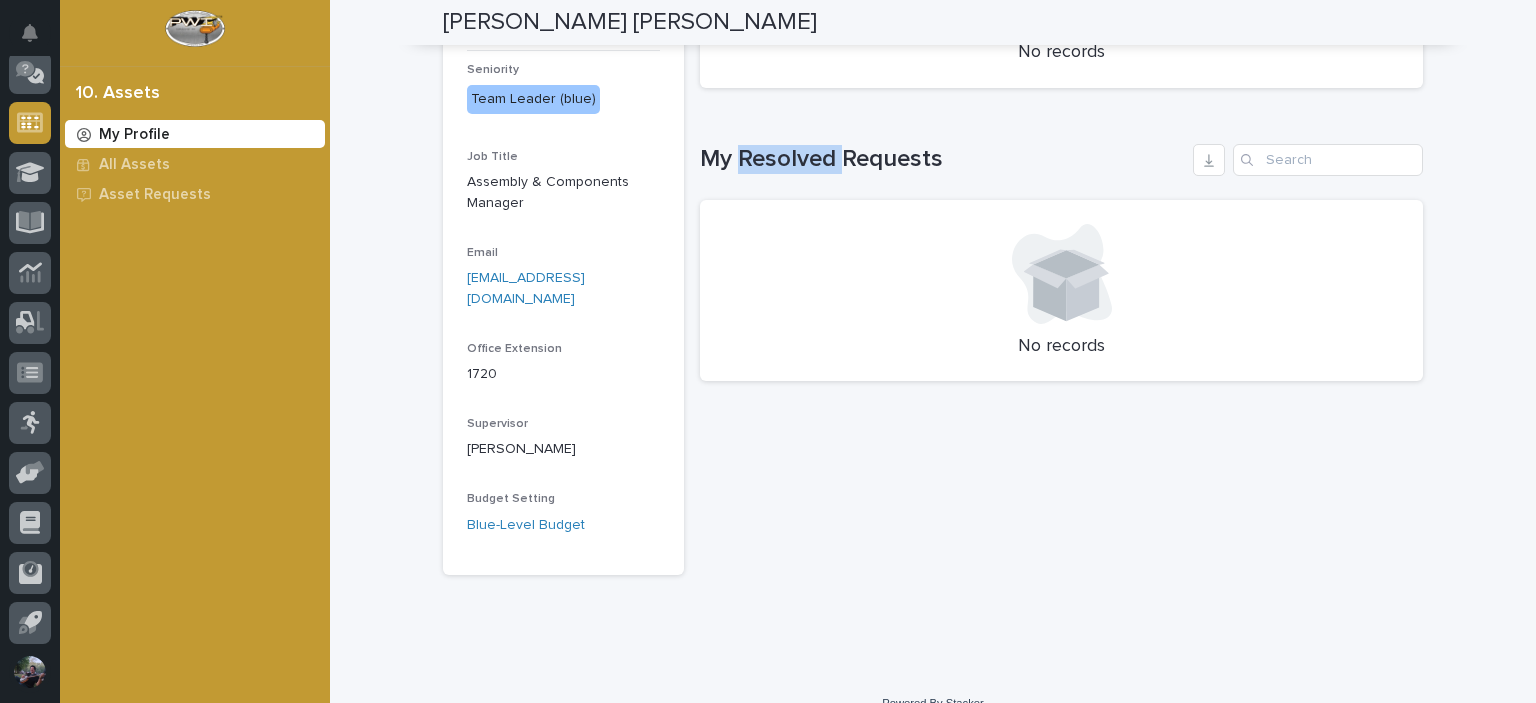 click on "My Resolved Requests" at bounding box center [942, 159] 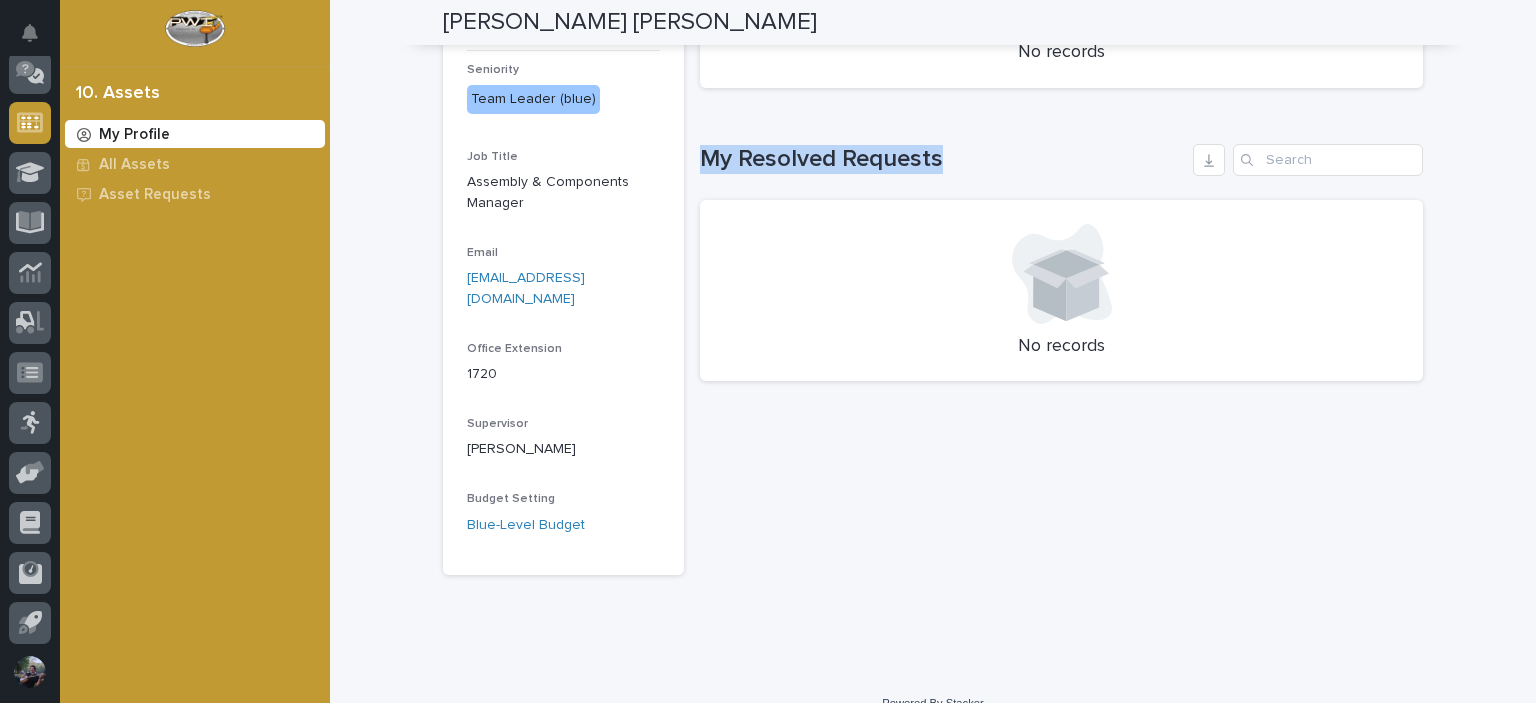 click on "My Resolved Requests" at bounding box center (942, 159) 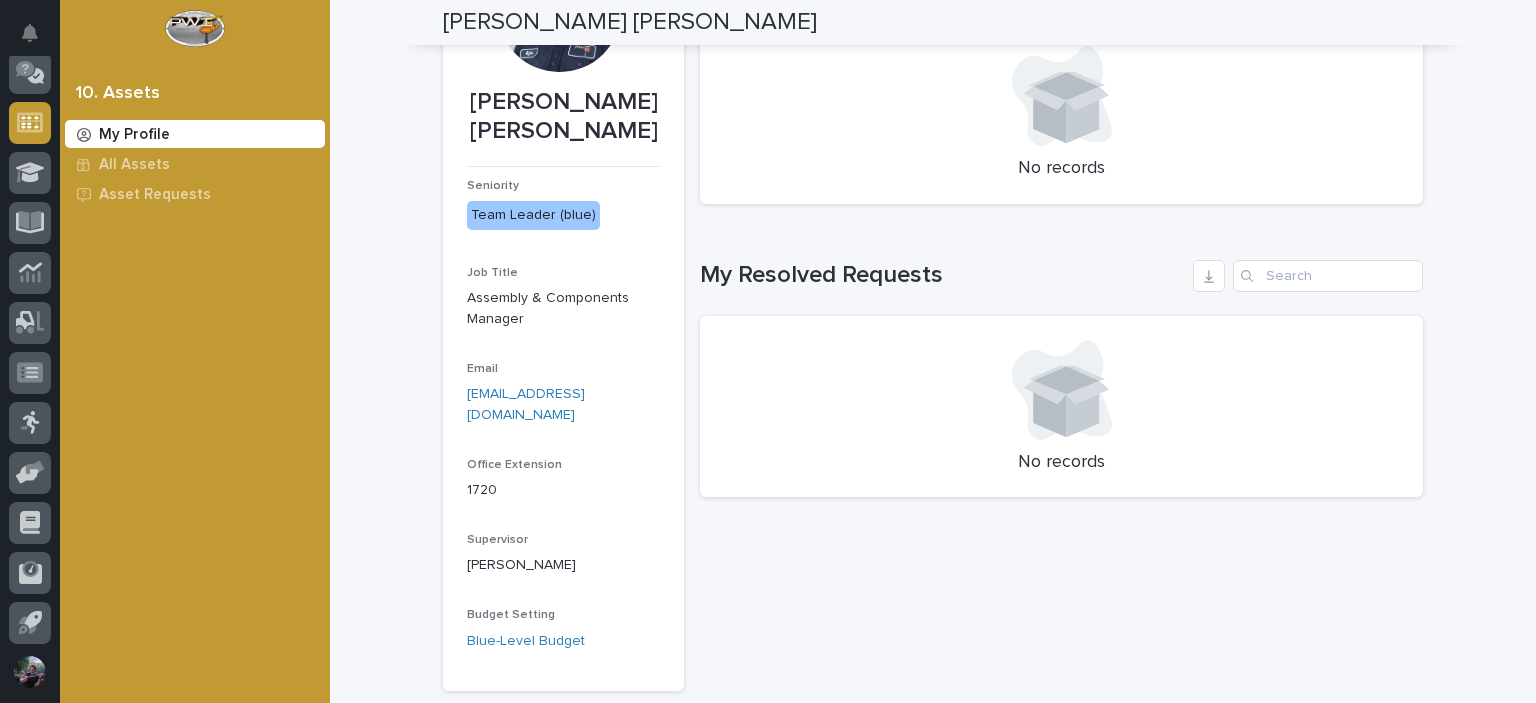 scroll, scrollTop: 121, scrollLeft: 0, axis: vertical 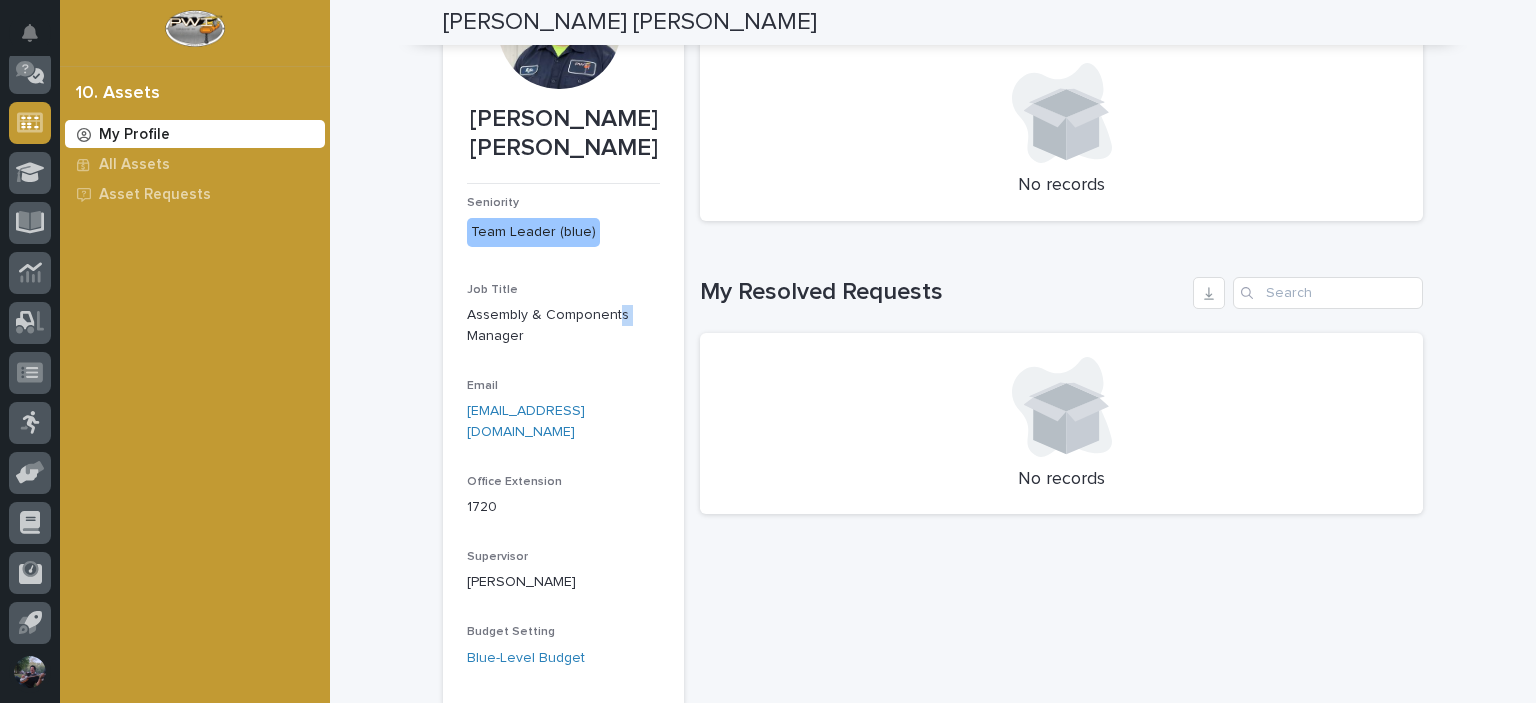 click on "Assembly & Components Manager" at bounding box center [563, 326] 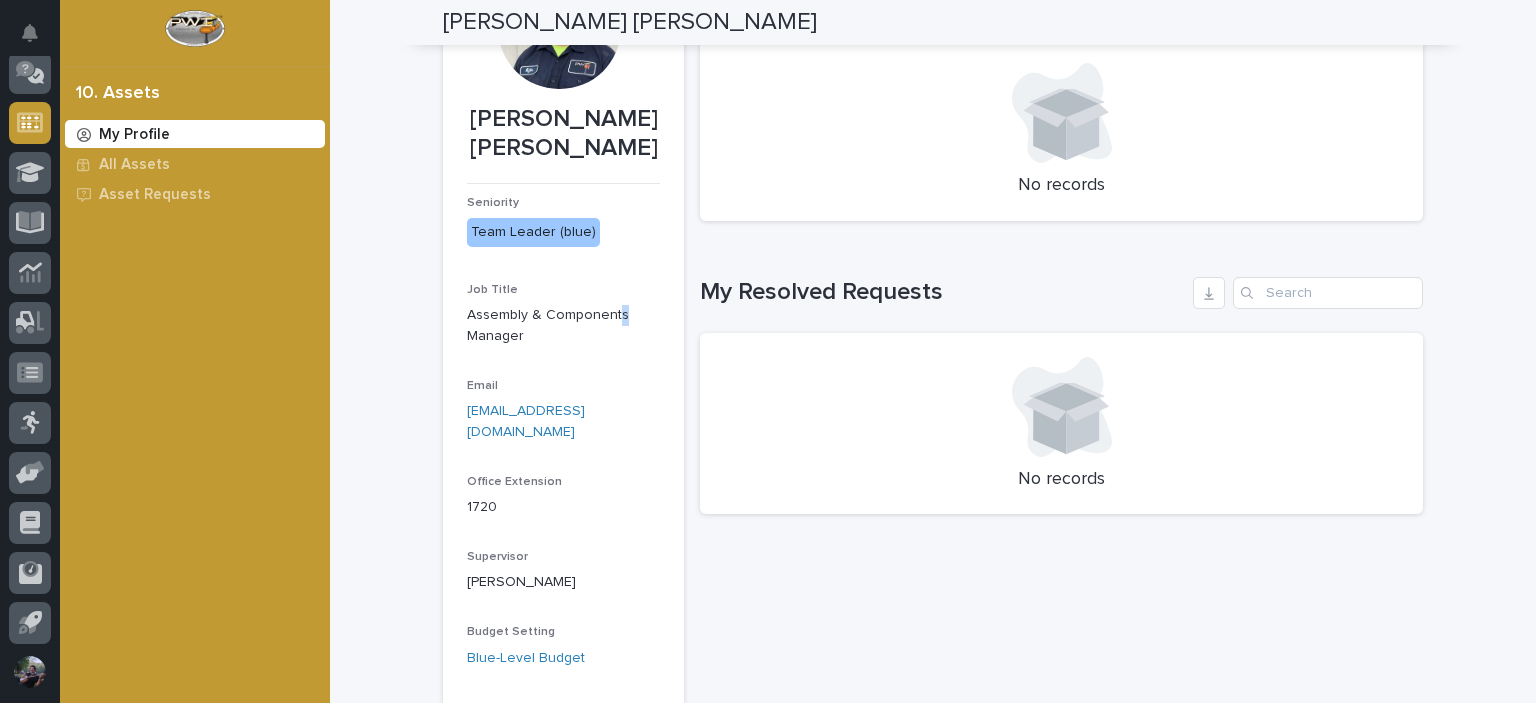 click on "Assembly & Components Manager" at bounding box center [563, 326] 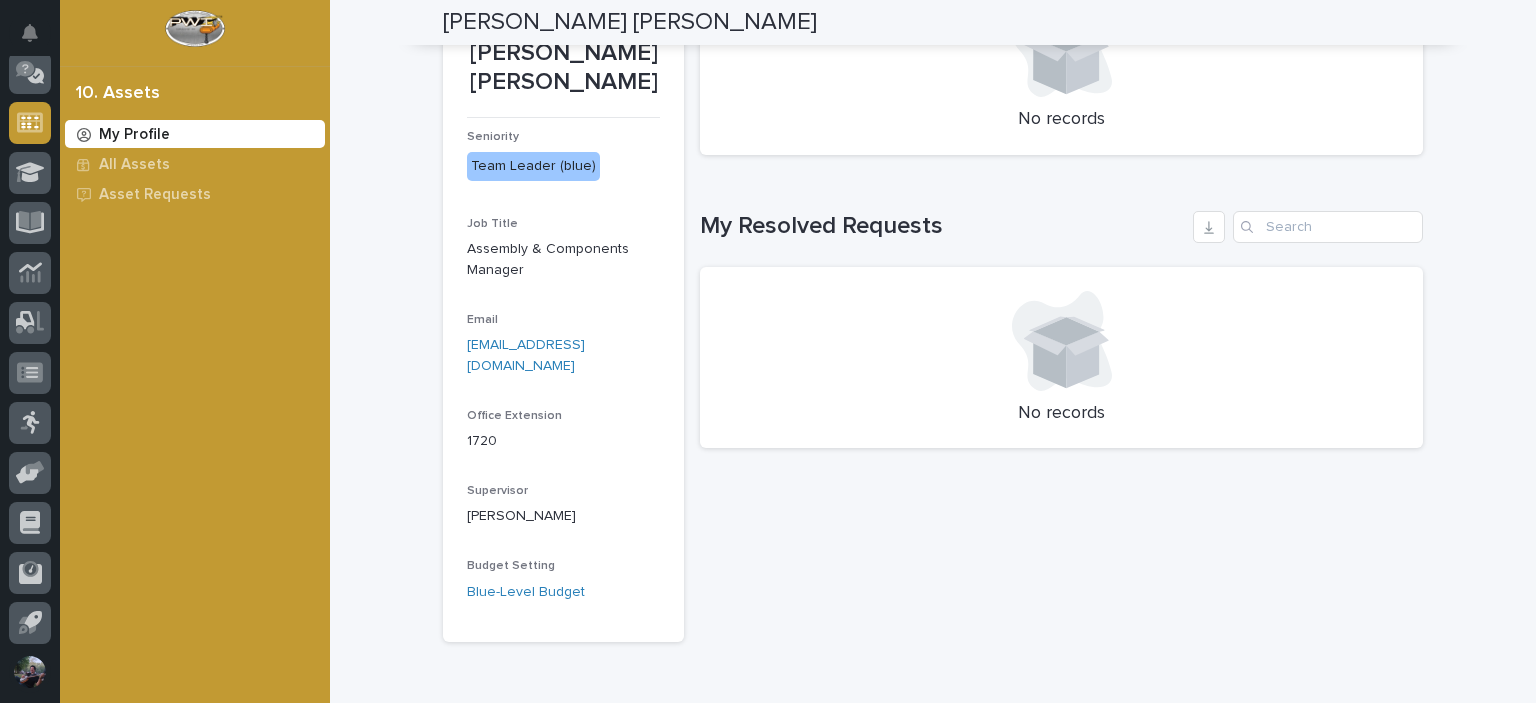 scroll, scrollTop: 0, scrollLeft: 0, axis: both 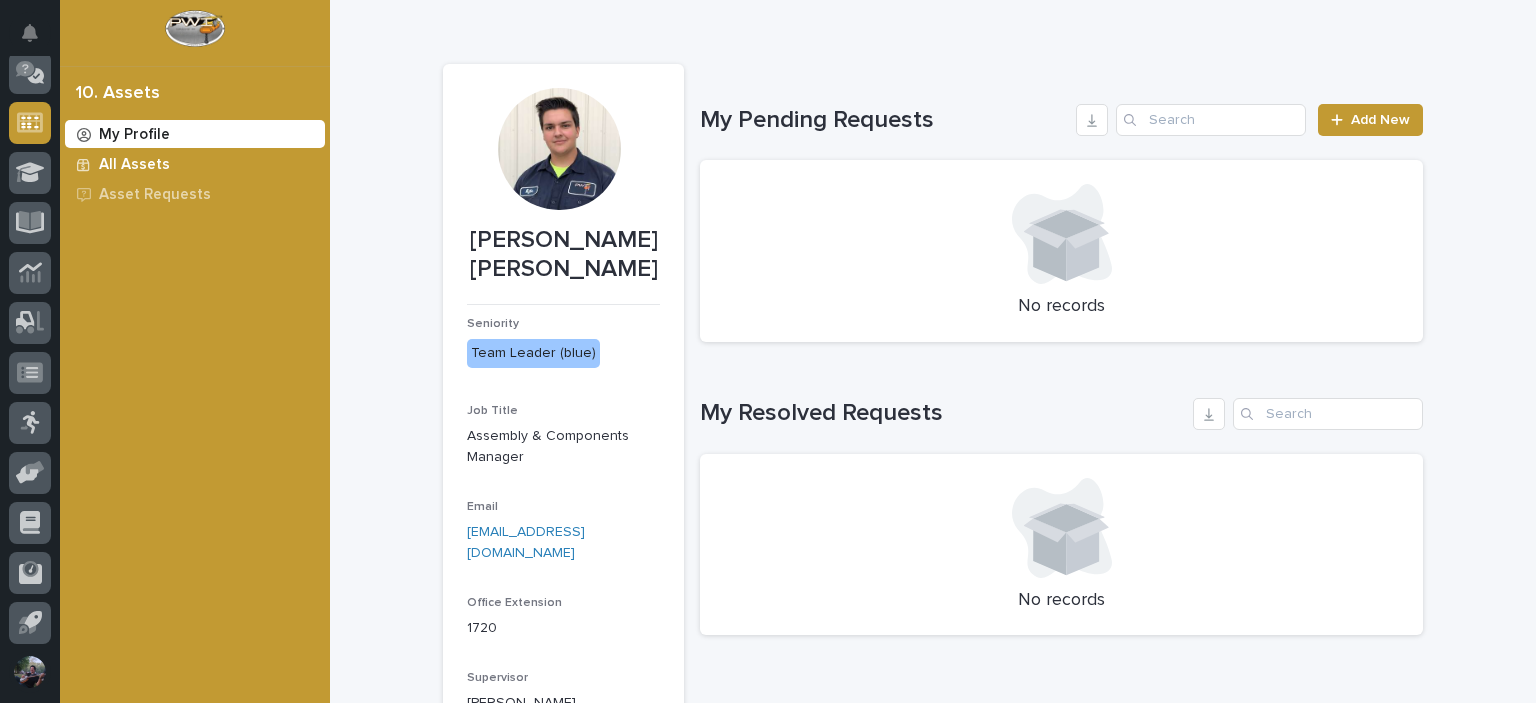 click on "All Assets" at bounding box center [134, 165] 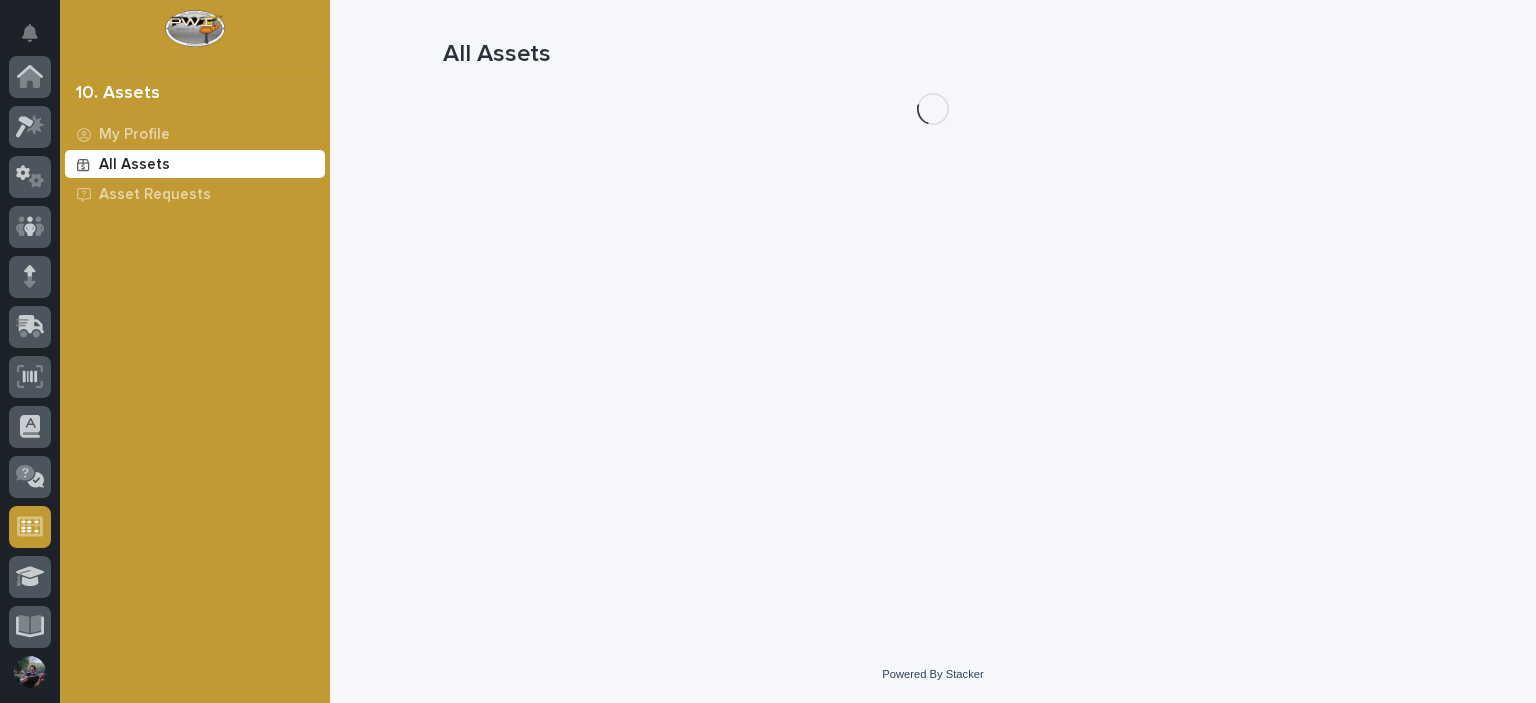 scroll, scrollTop: 404, scrollLeft: 0, axis: vertical 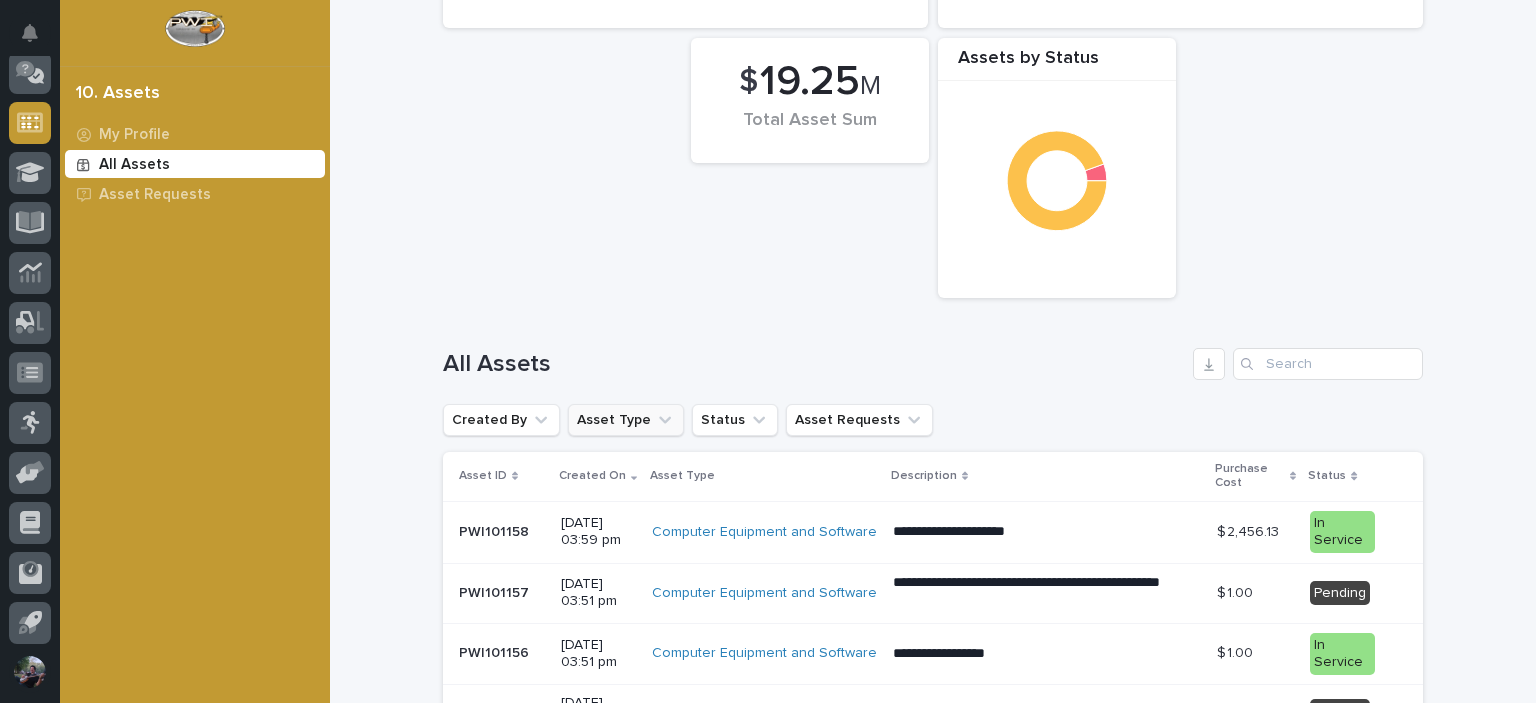 click on "Asset Type" at bounding box center (626, 420) 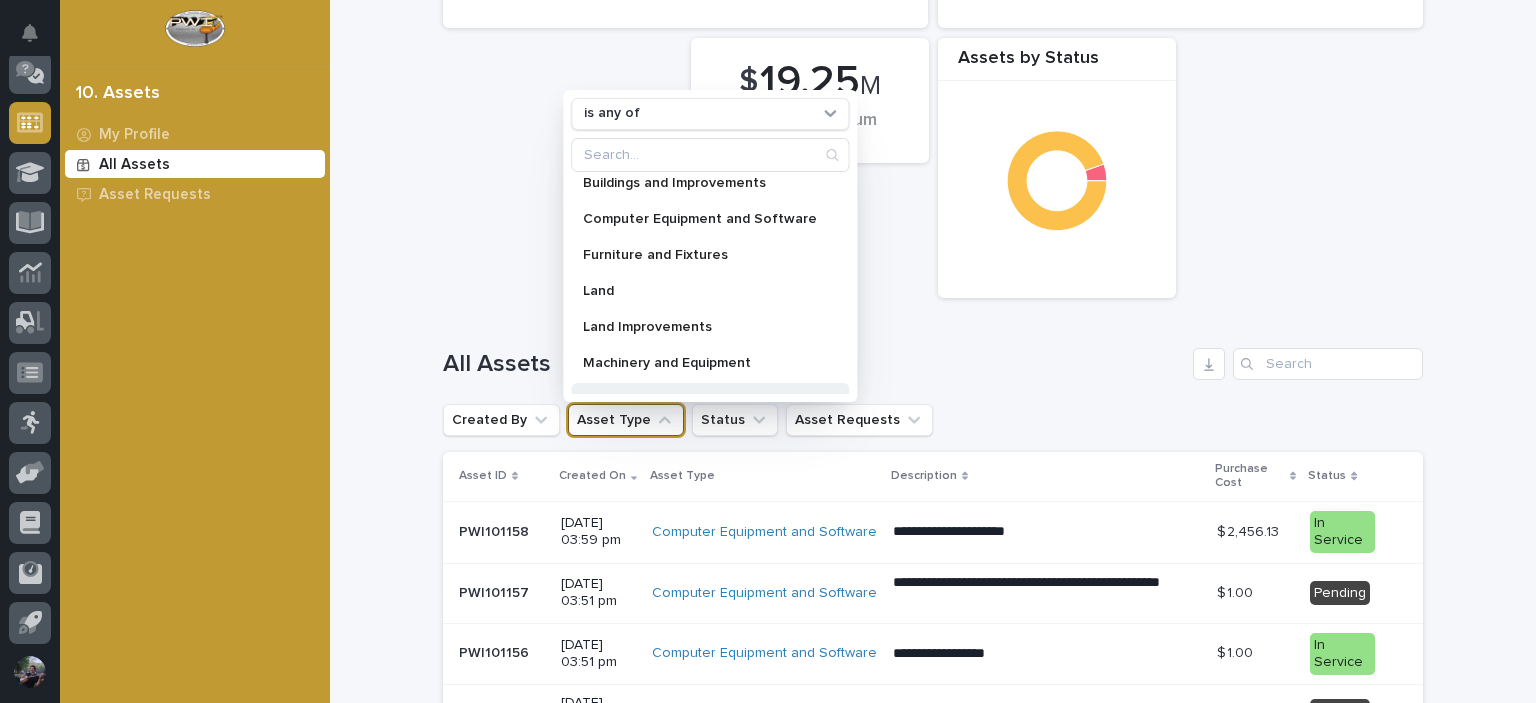 scroll, scrollTop: 0, scrollLeft: 0, axis: both 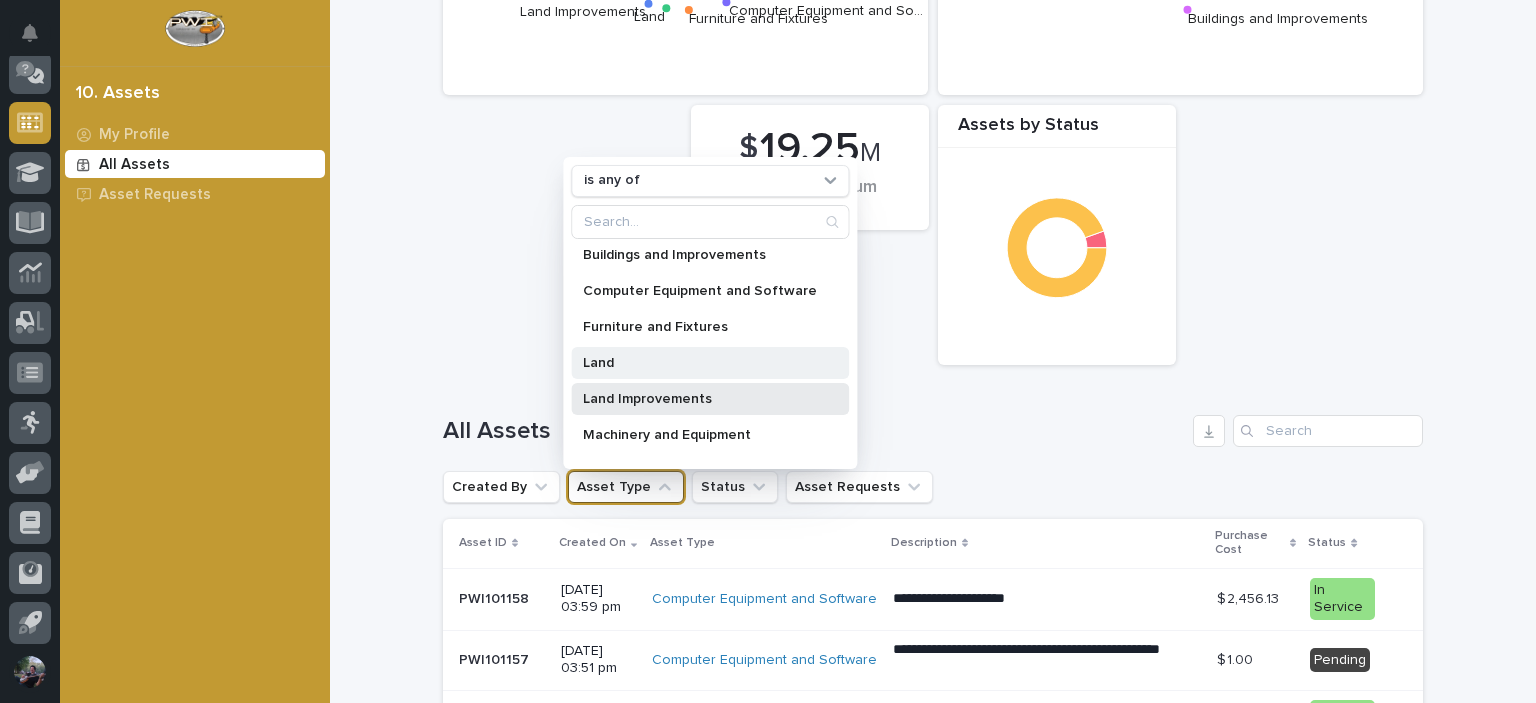 click on "Buildings and Improvements Computer Equipment and Software Furniture and Fixtures Land Land Improvements Machinery and Equipment Trucks, Vans, and Trailers" at bounding box center [710, 353] 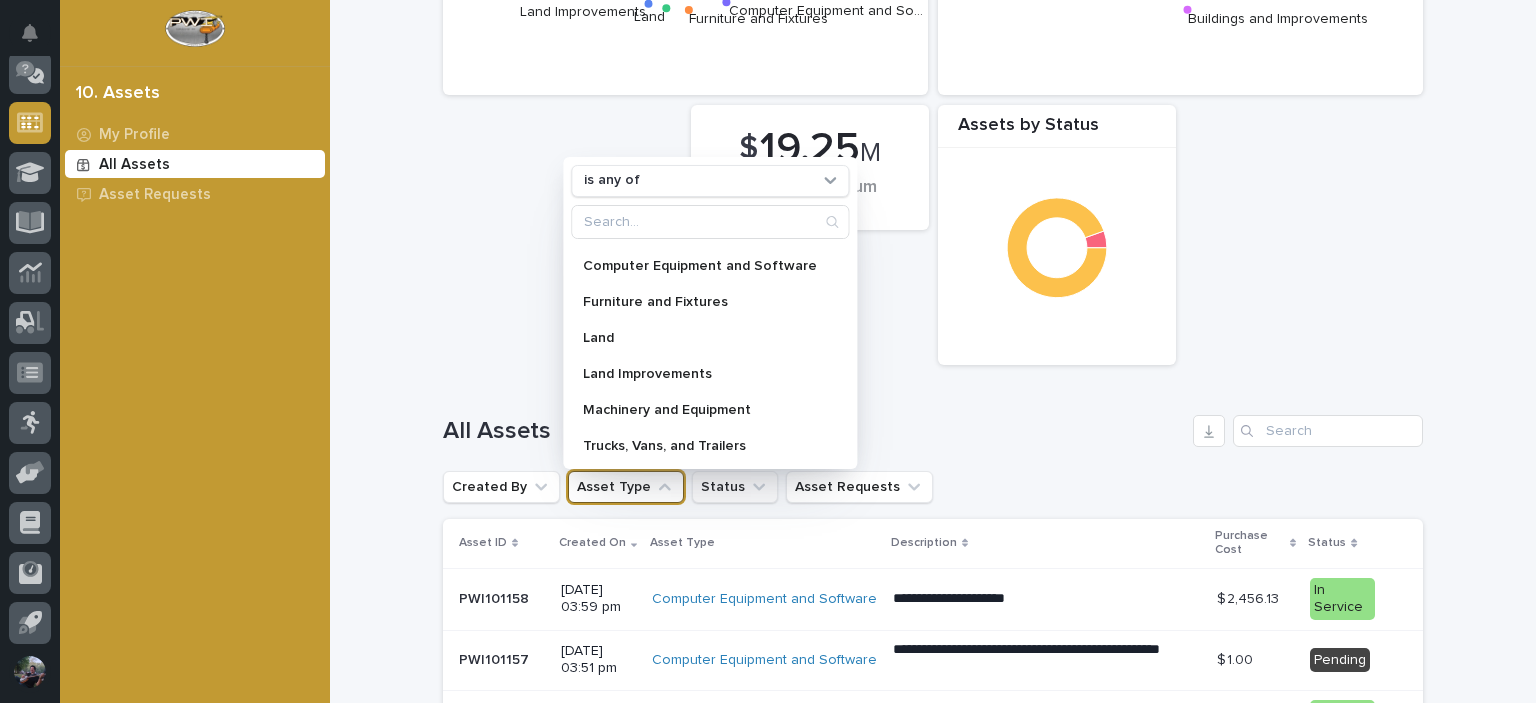 scroll, scrollTop: 32, scrollLeft: 0, axis: vertical 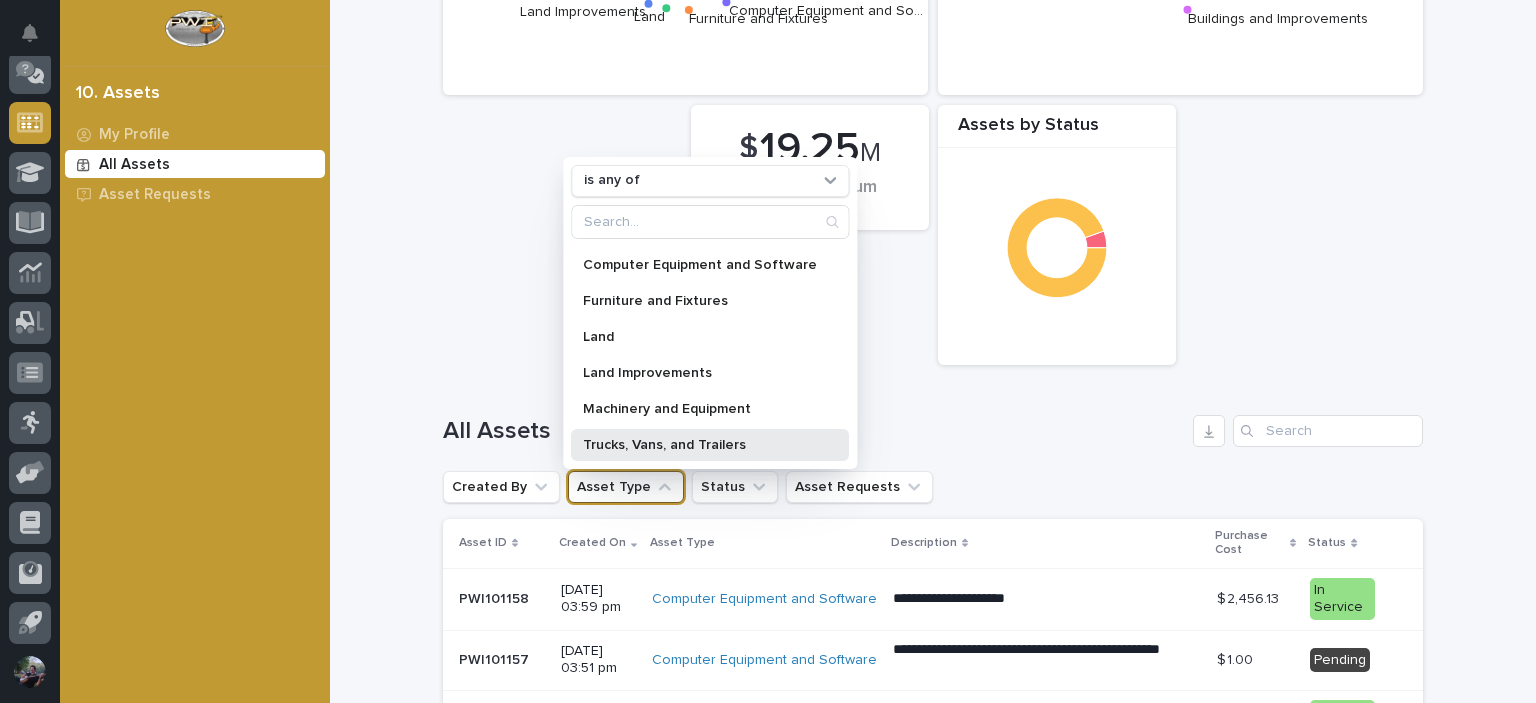 click on "Trucks, Vans, and Trailers" at bounding box center (700, 445) 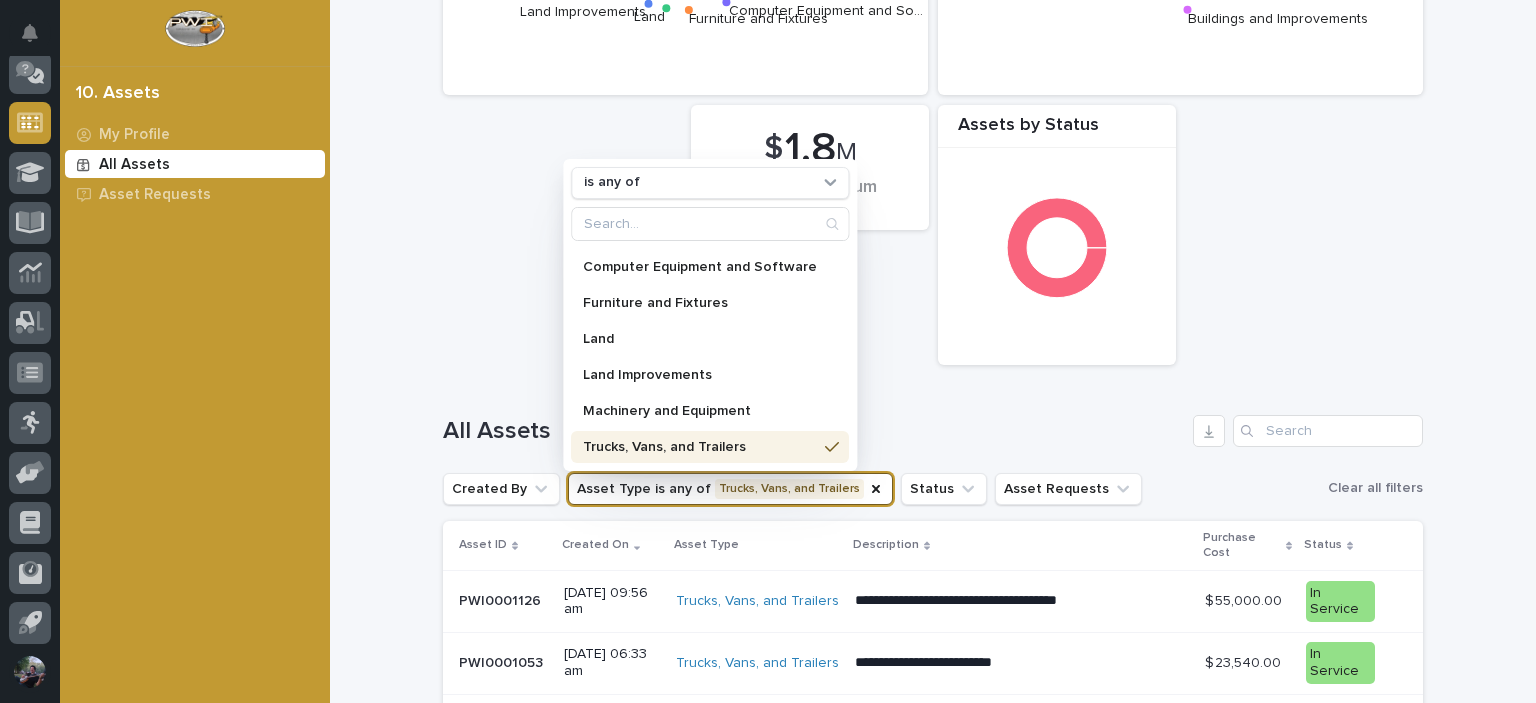 click on "All Assets" at bounding box center [814, 431] 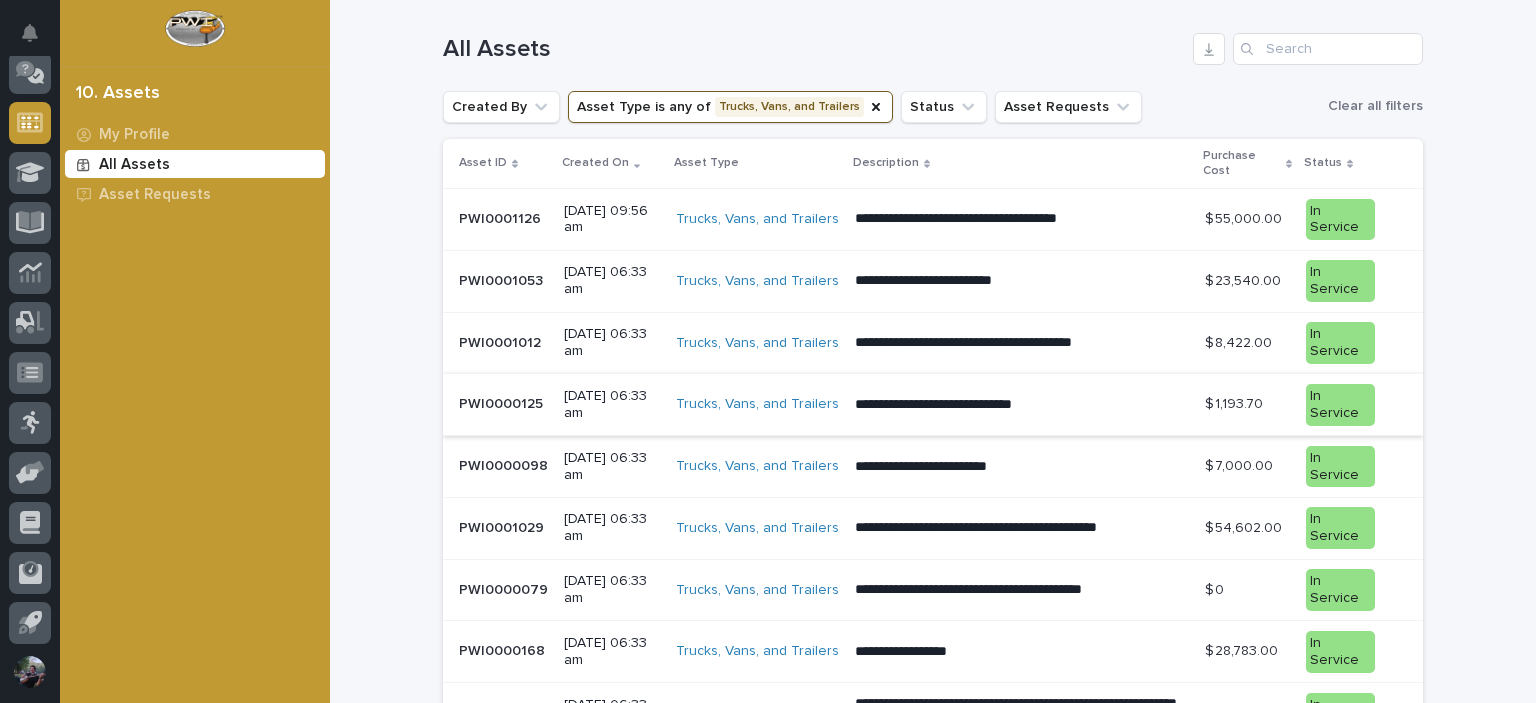 scroll, scrollTop: 735, scrollLeft: 0, axis: vertical 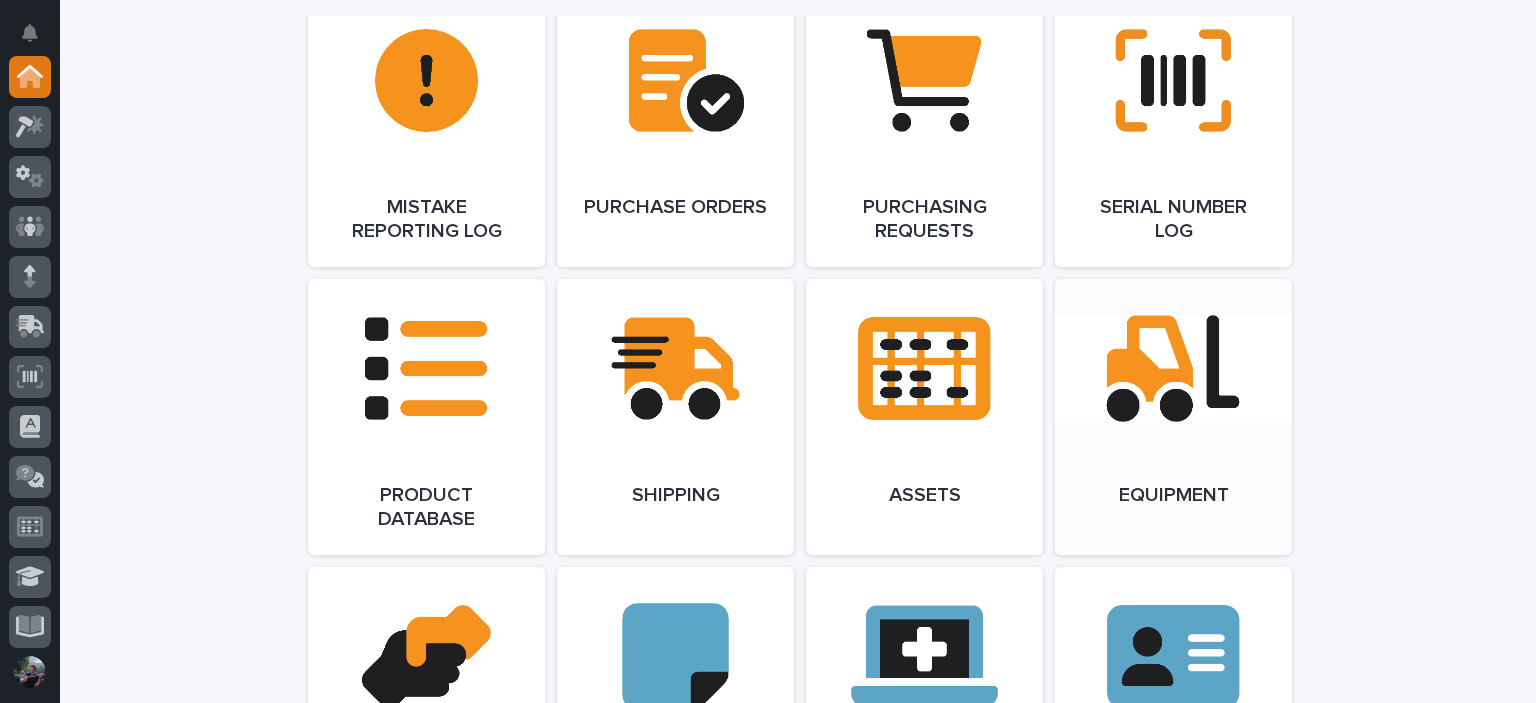 click on "Open Link" at bounding box center (1173, 417) 